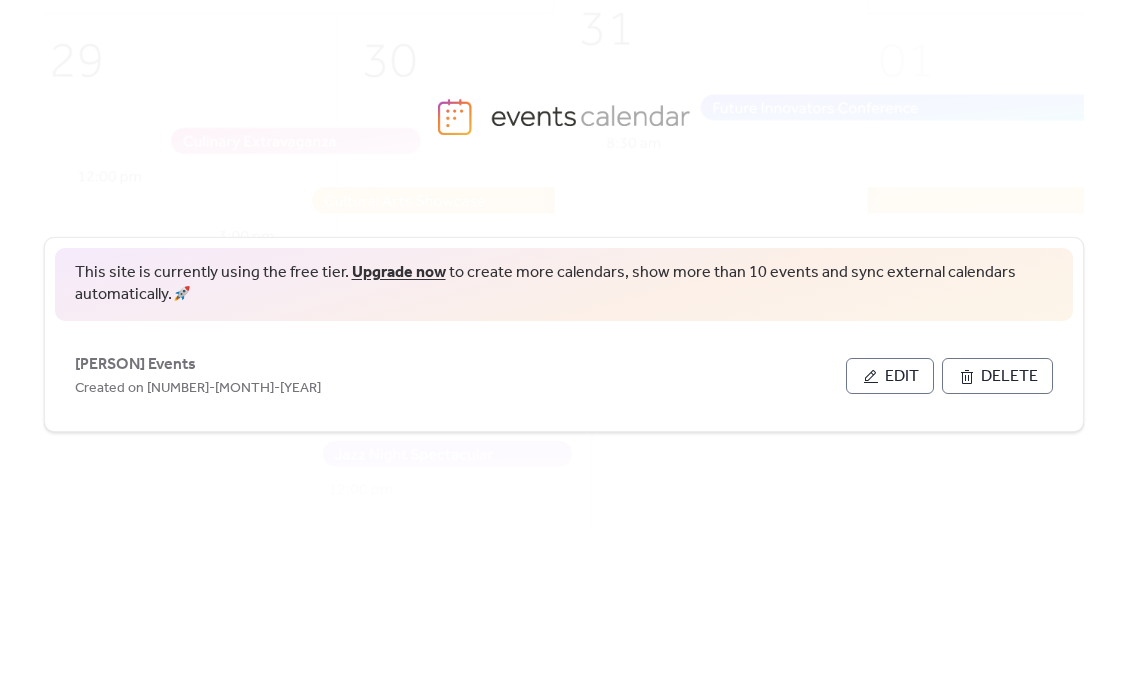 scroll, scrollTop: 0, scrollLeft: 0, axis: both 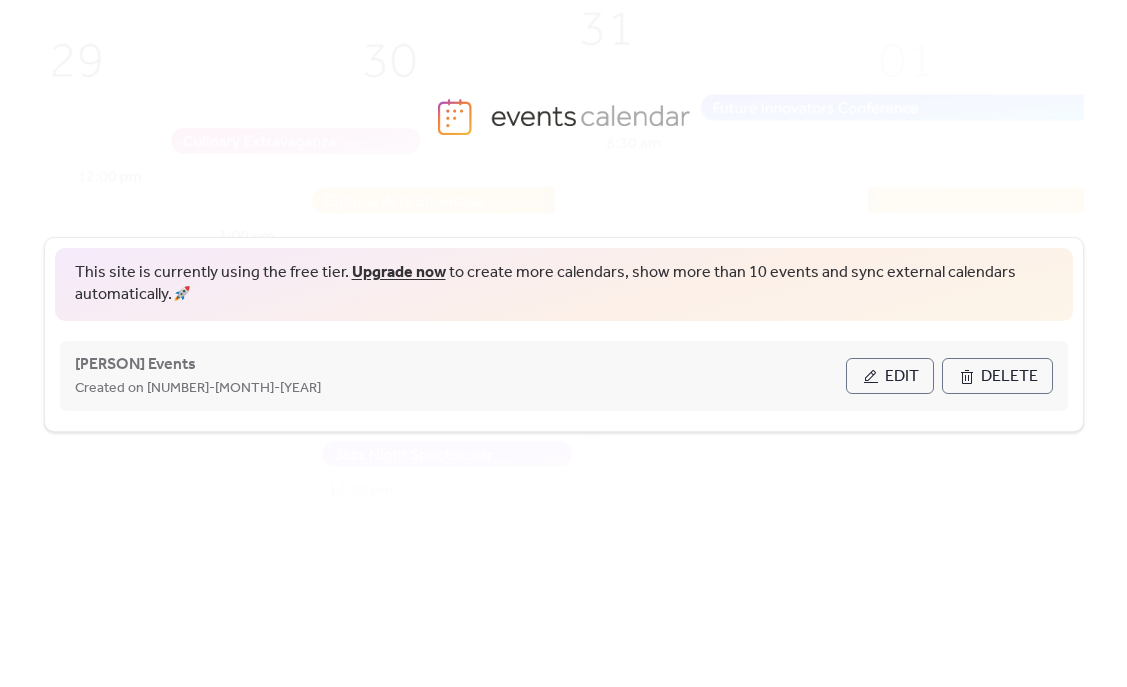 click on "Edit" at bounding box center (902, 377) 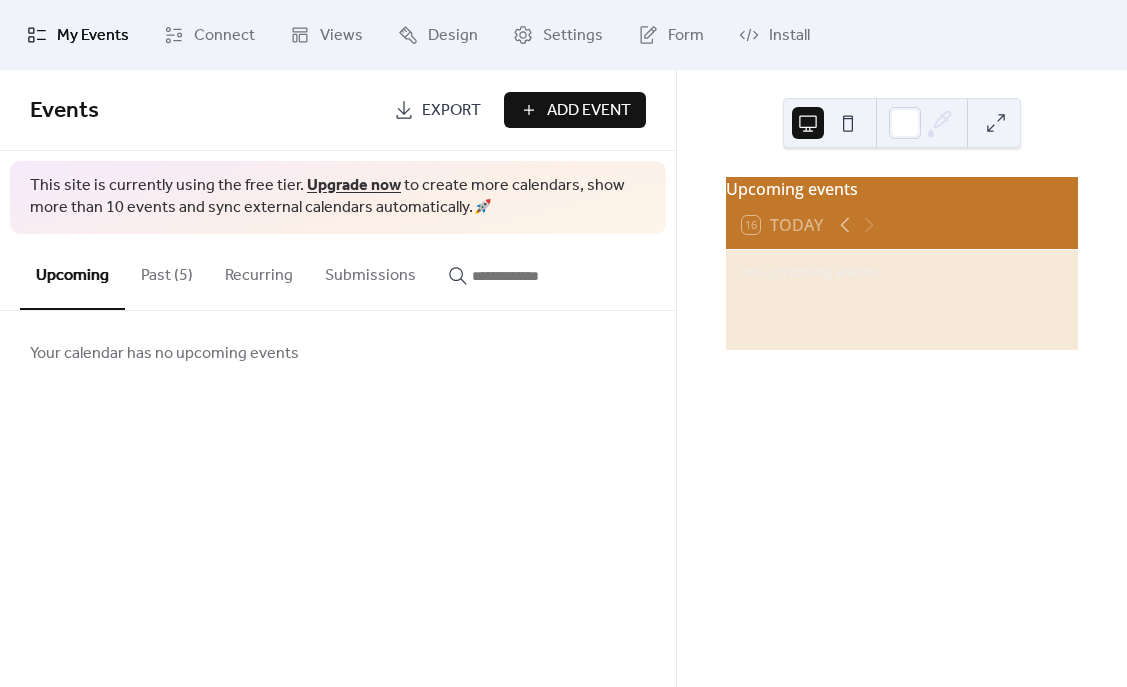 click on "Past (5)" at bounding box center (167, 271) 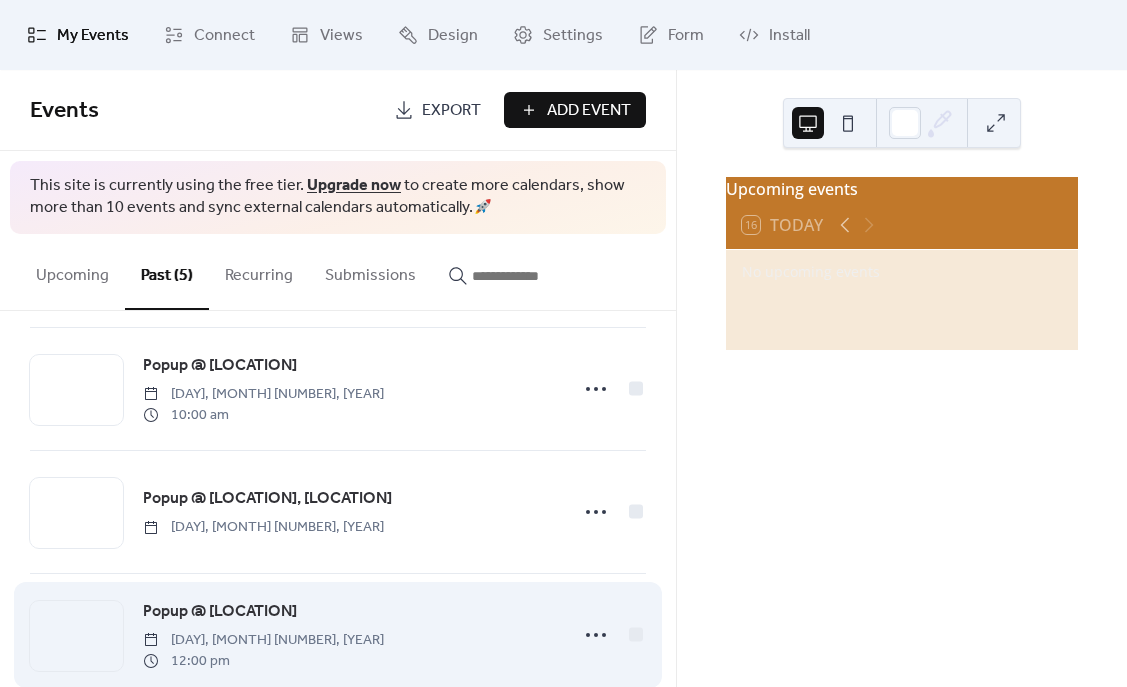 scroll, scrollTop: 298, scrollLeft: 0, axis: vertical 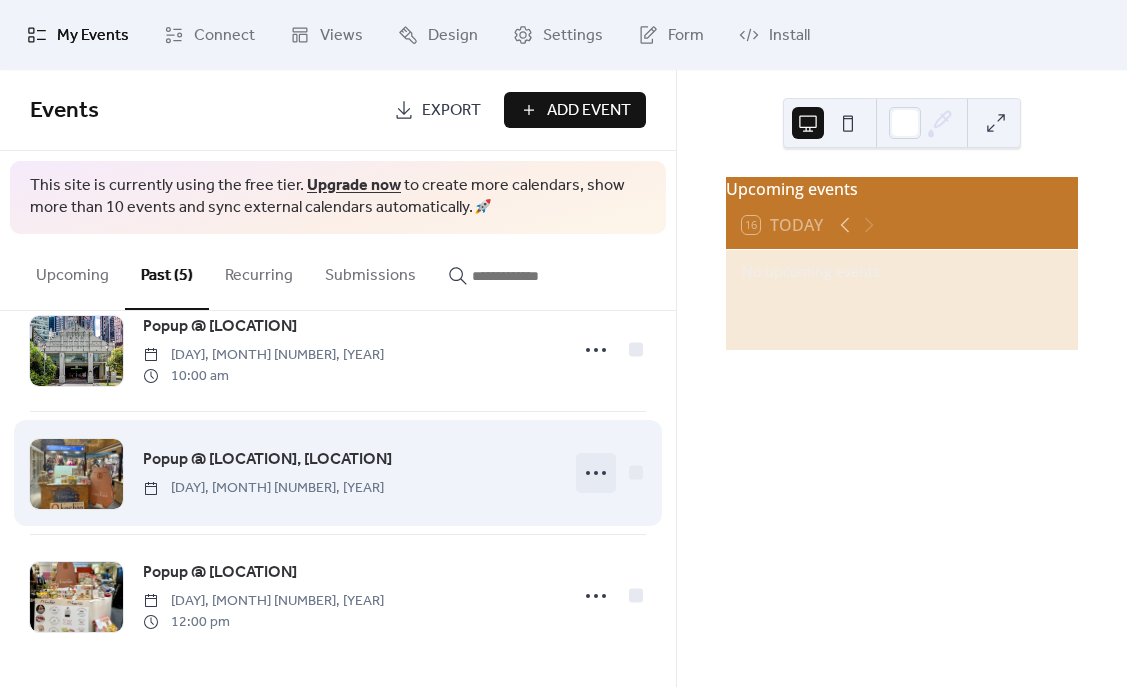click 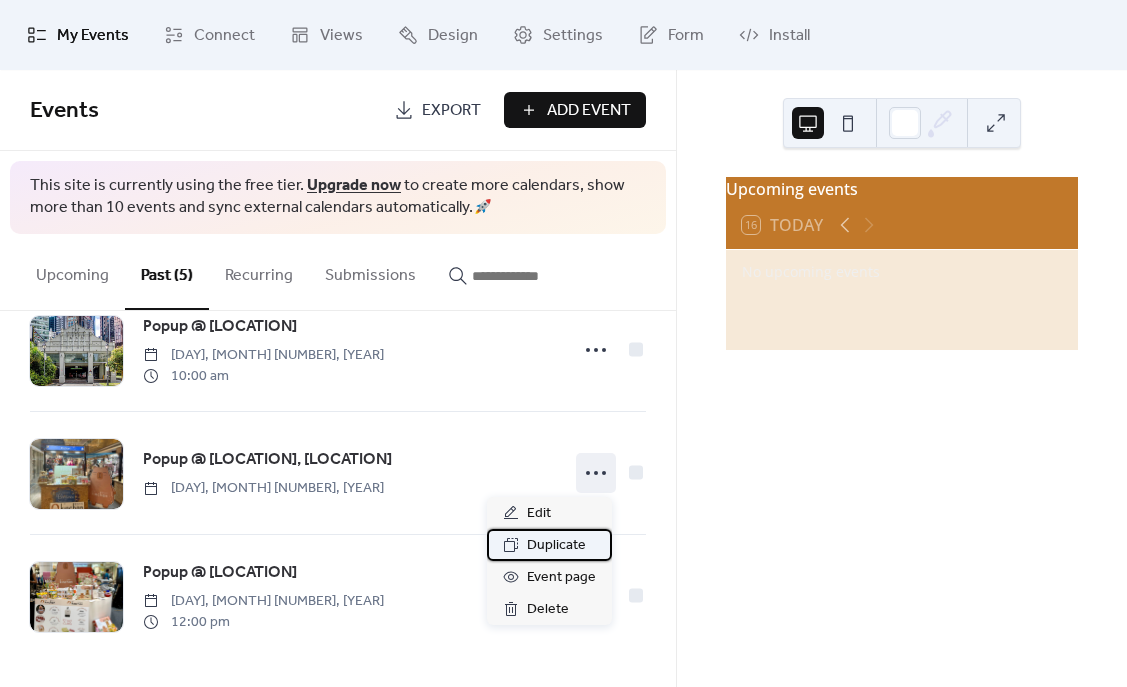 click on "Duplicate" at bounding box center [556, 546] 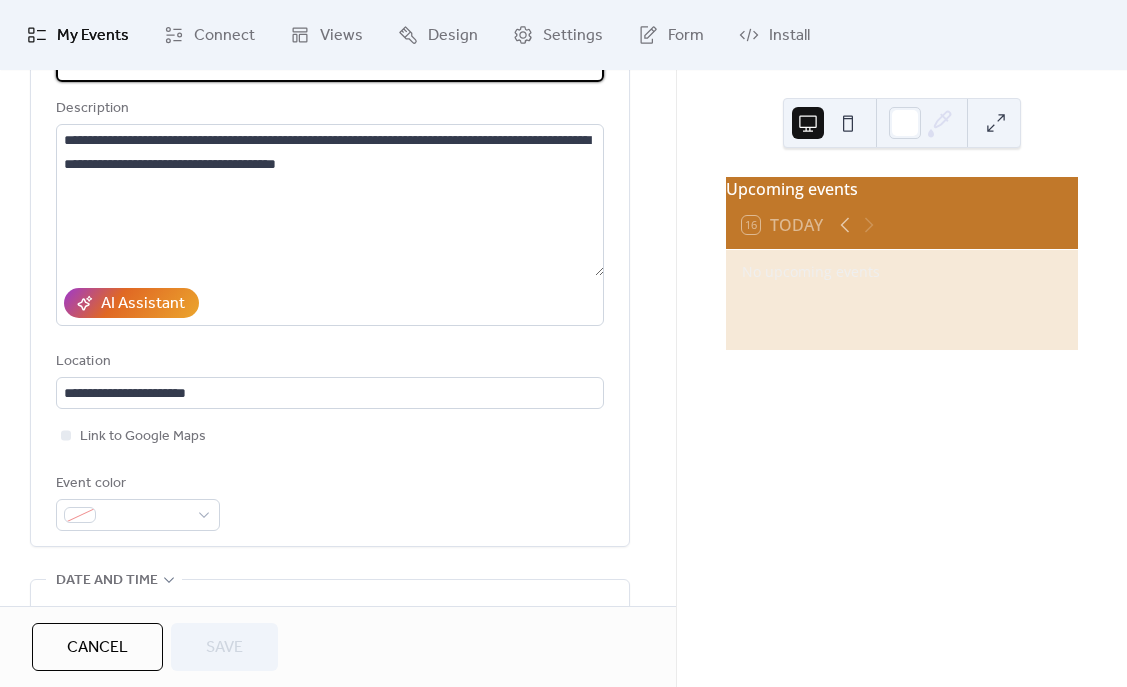 scroll, scrollTop: 306, scrollLeft: 0, axis: vertical 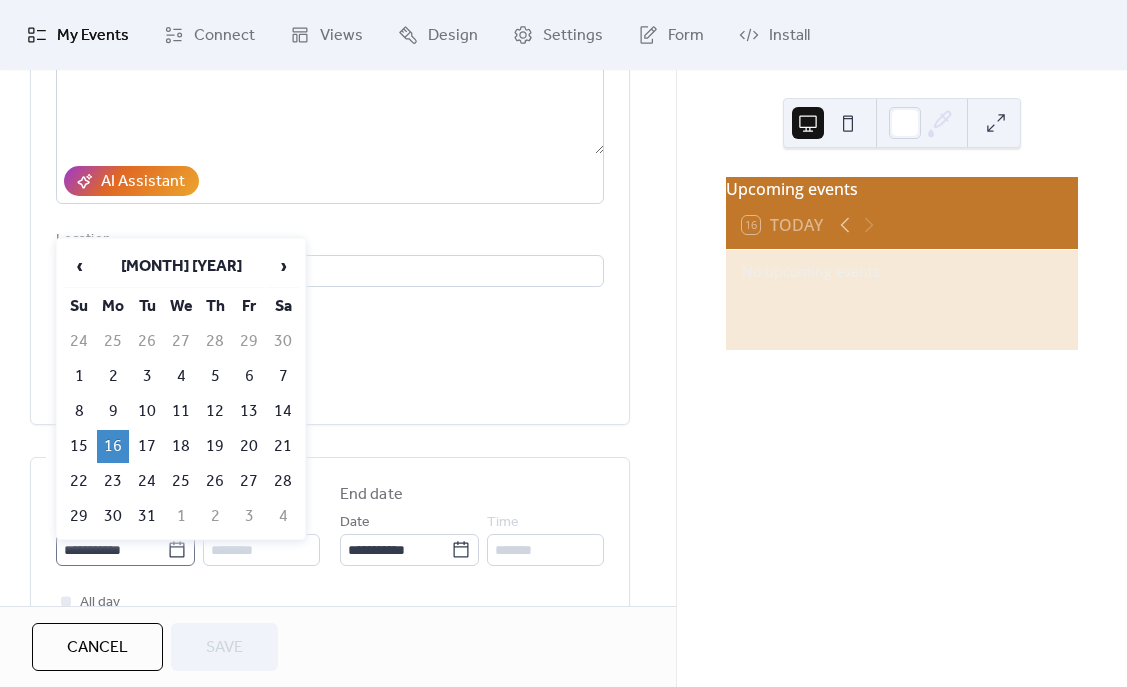 click 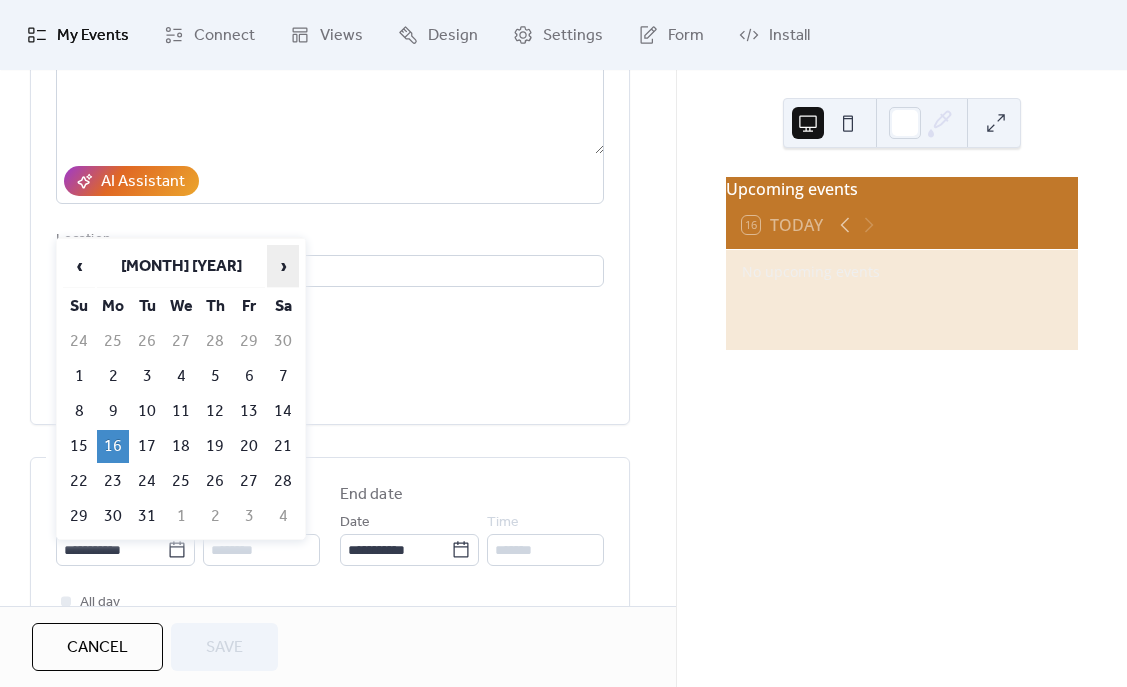 click on "›" at bounding box center (283, 266) 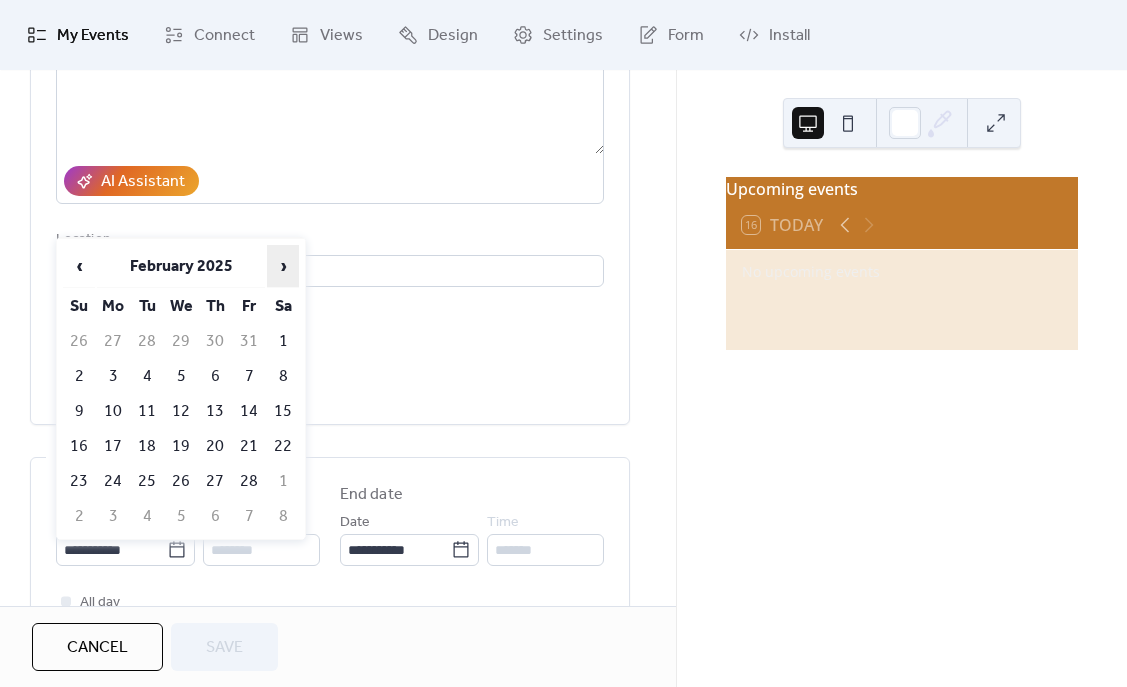 click on "›" at bounding box center [283, 266] 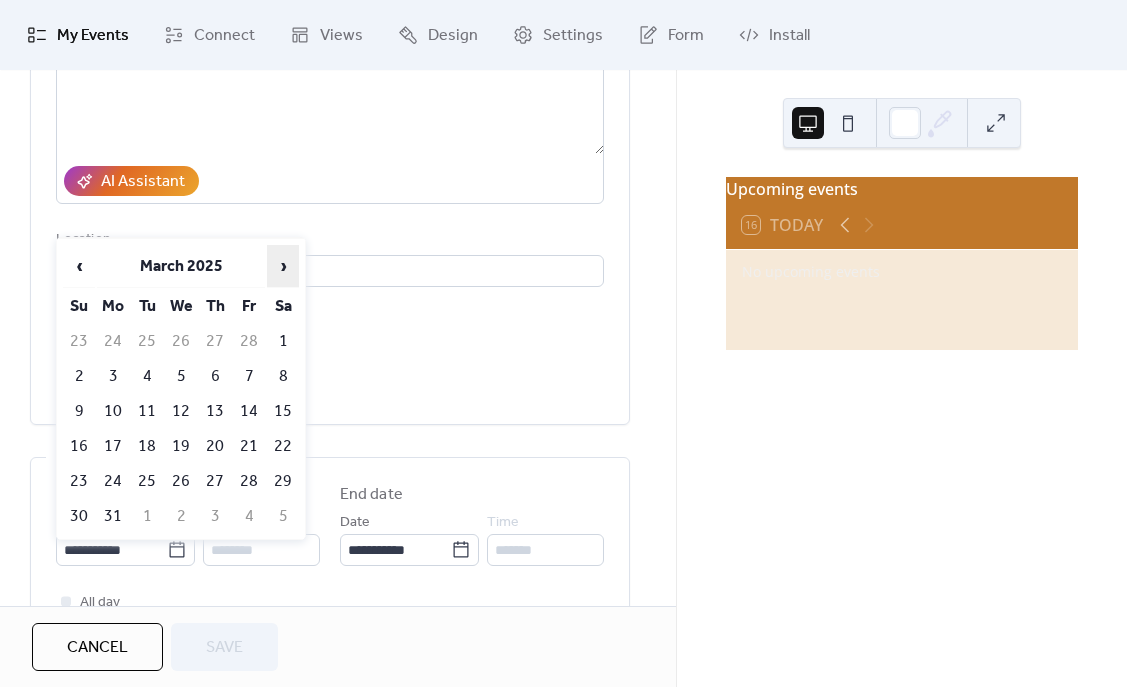 click on "›" at bounding box center [283, 266] 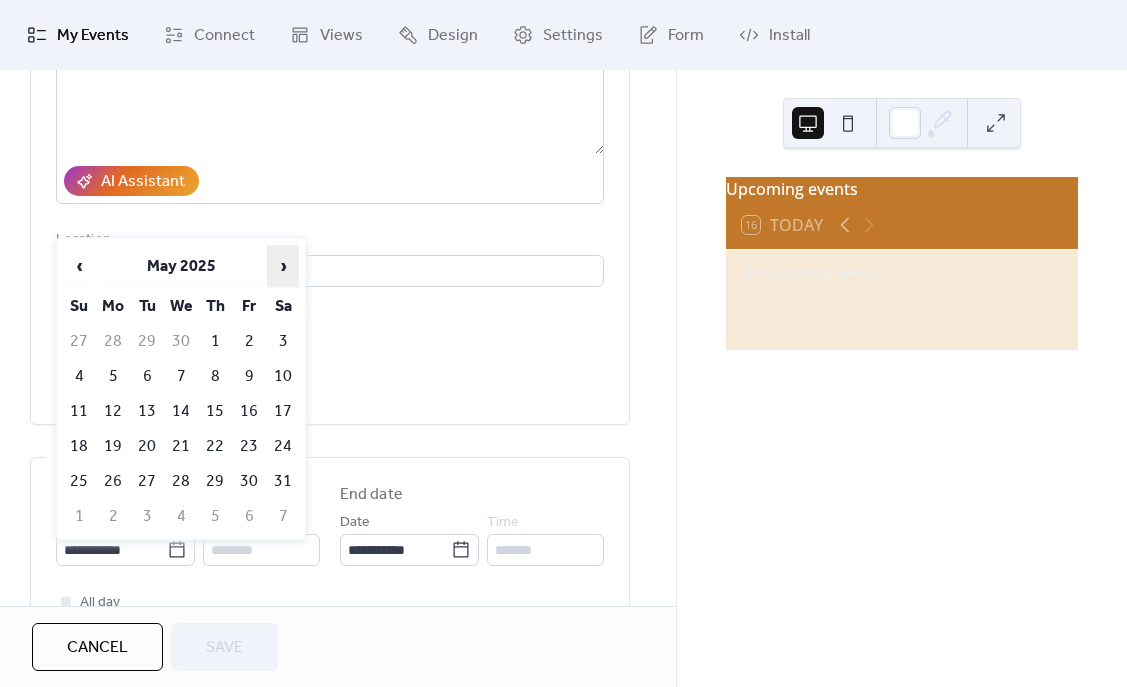 click on "›" at bounding box center [283, 266] 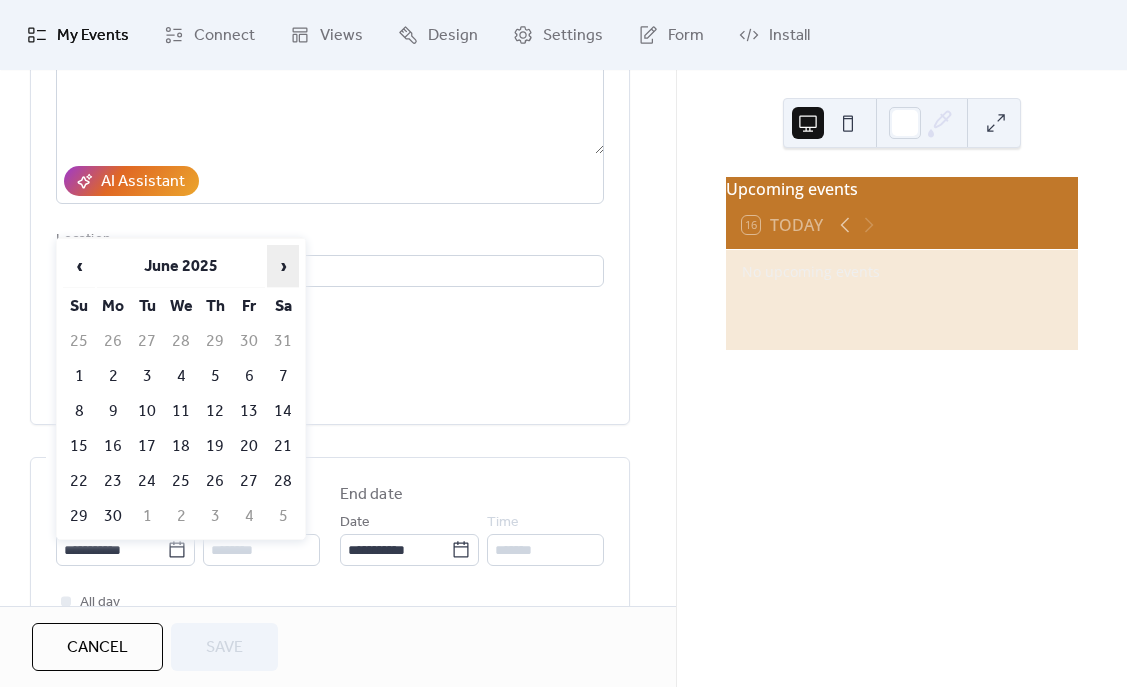 click on "›" at bounding box center [283, 266] 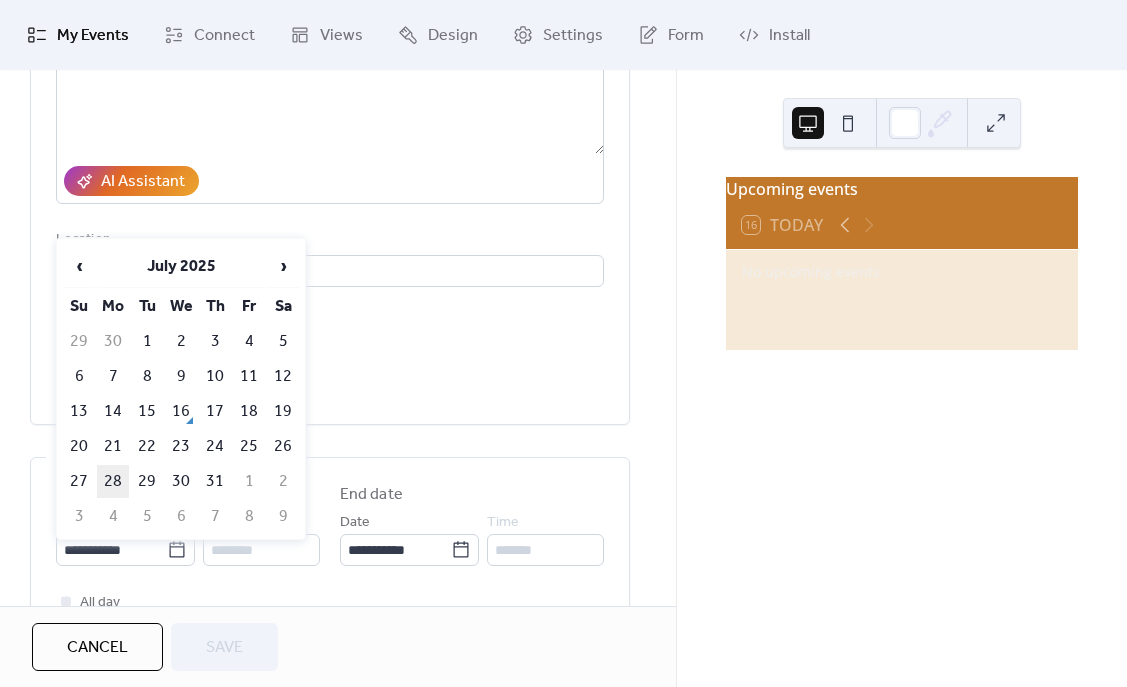 click on "28" at bounding box center [113, 481] 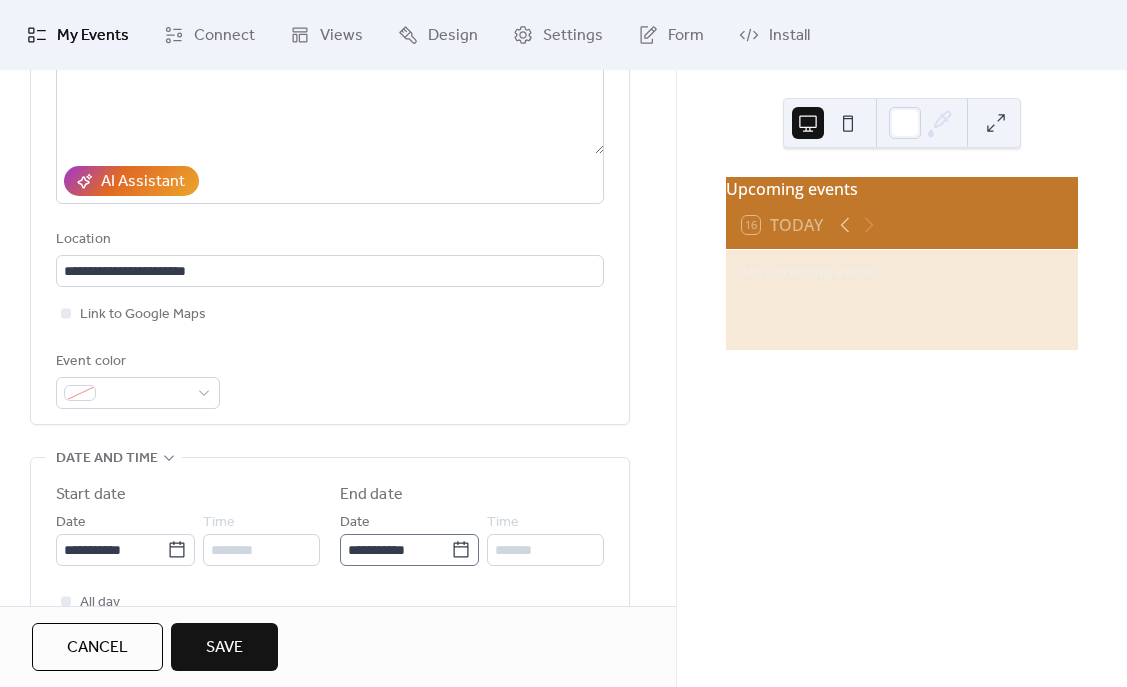 click 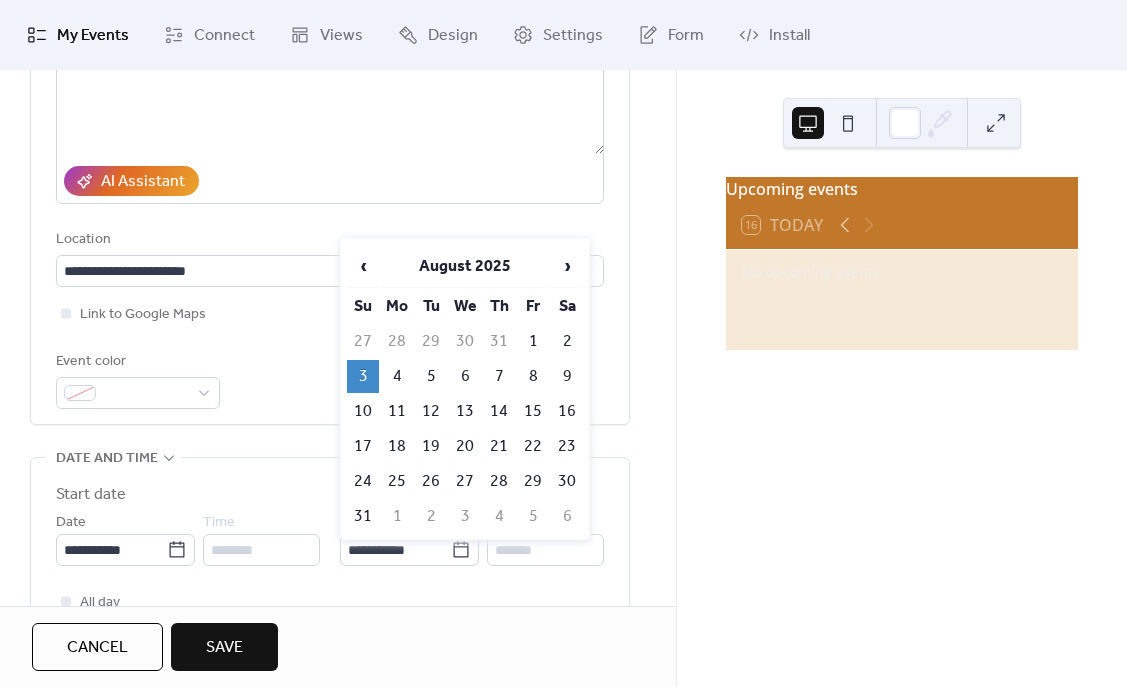 click on "3" at bounding box center (363, 376) 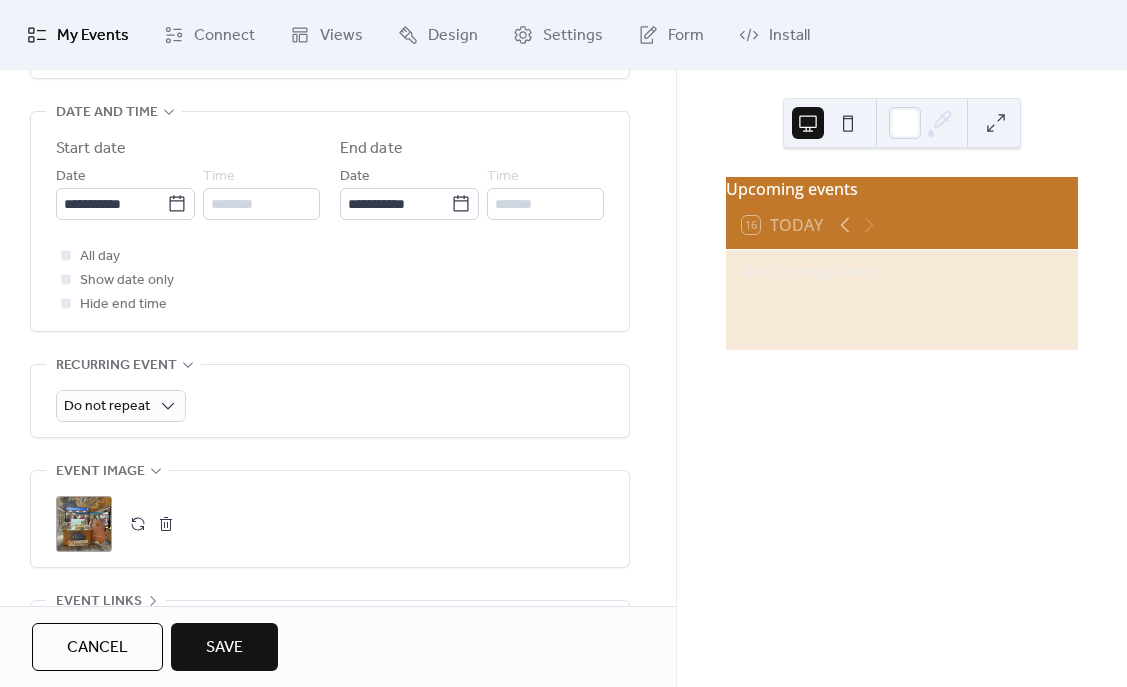 scroll, scrollTop: 867, scrollLeft: 0, axis: vertical 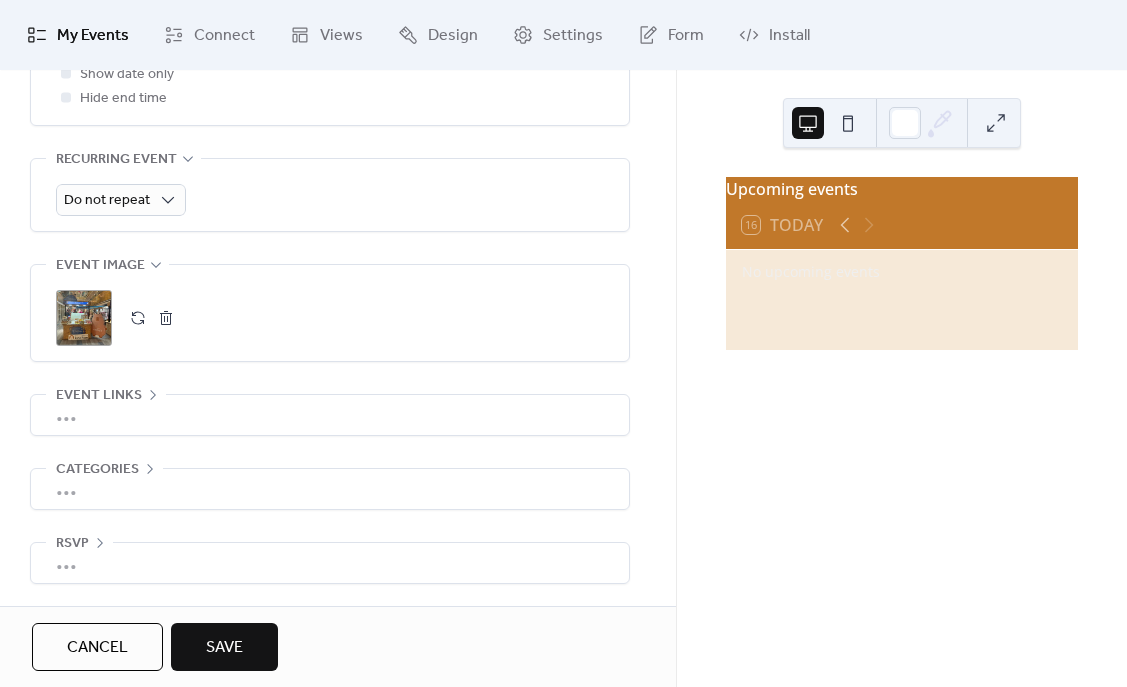click on ";" at bounding box center (84, 318) 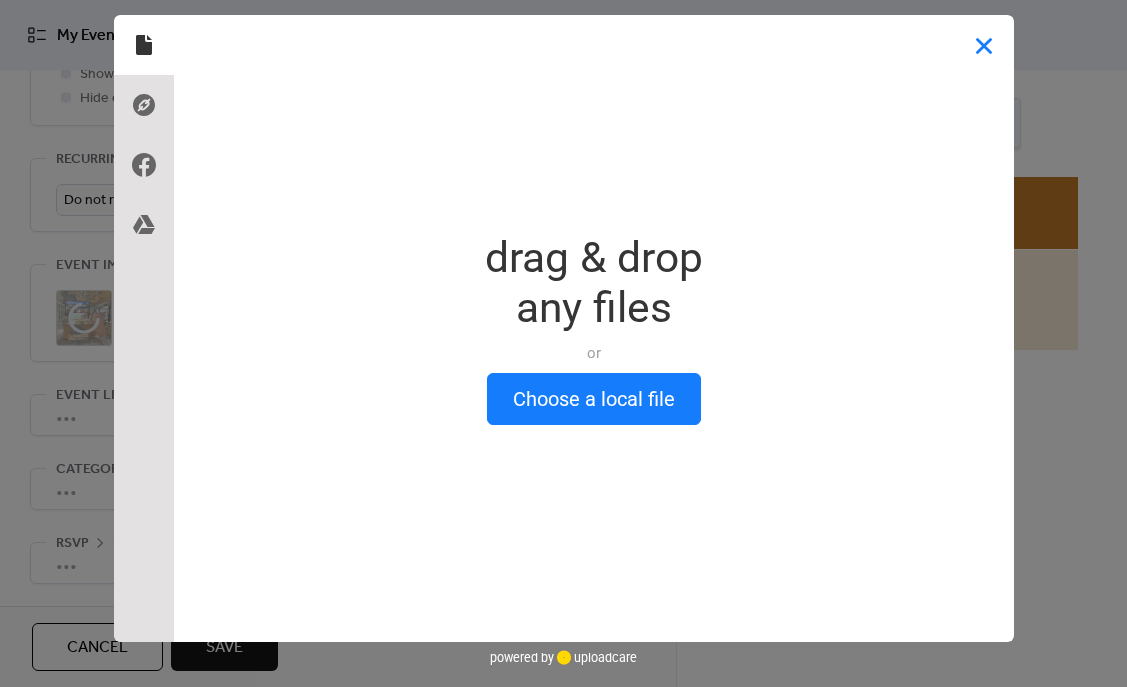 type 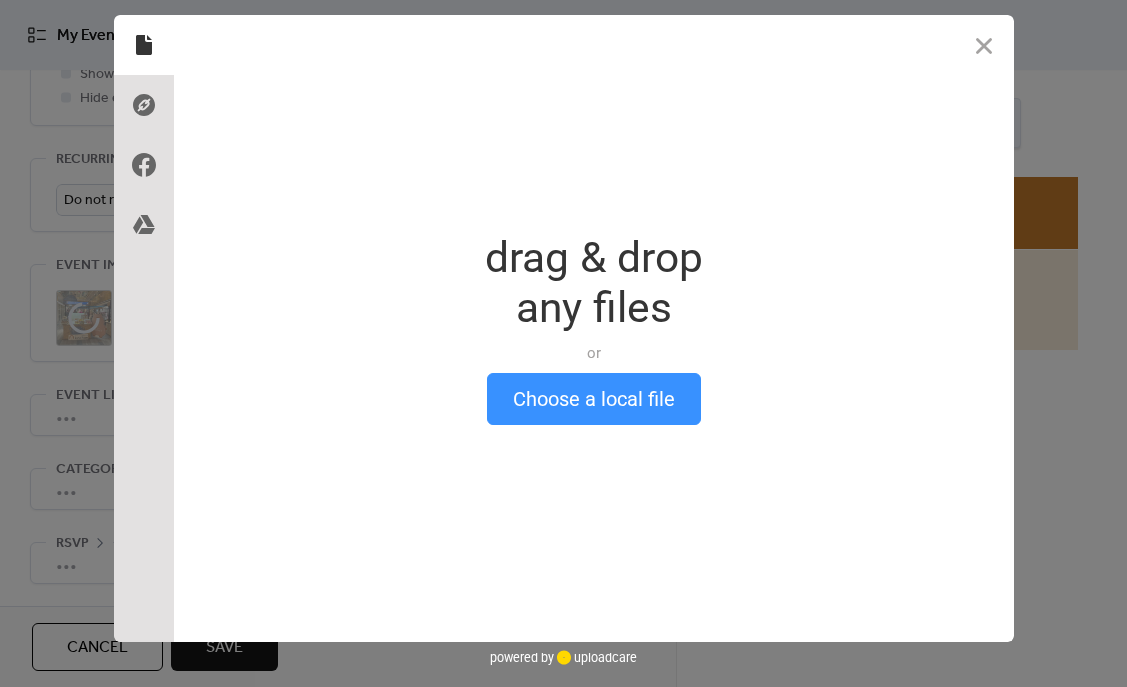 click on "Choose a local file" at bounding box center [594, 399] 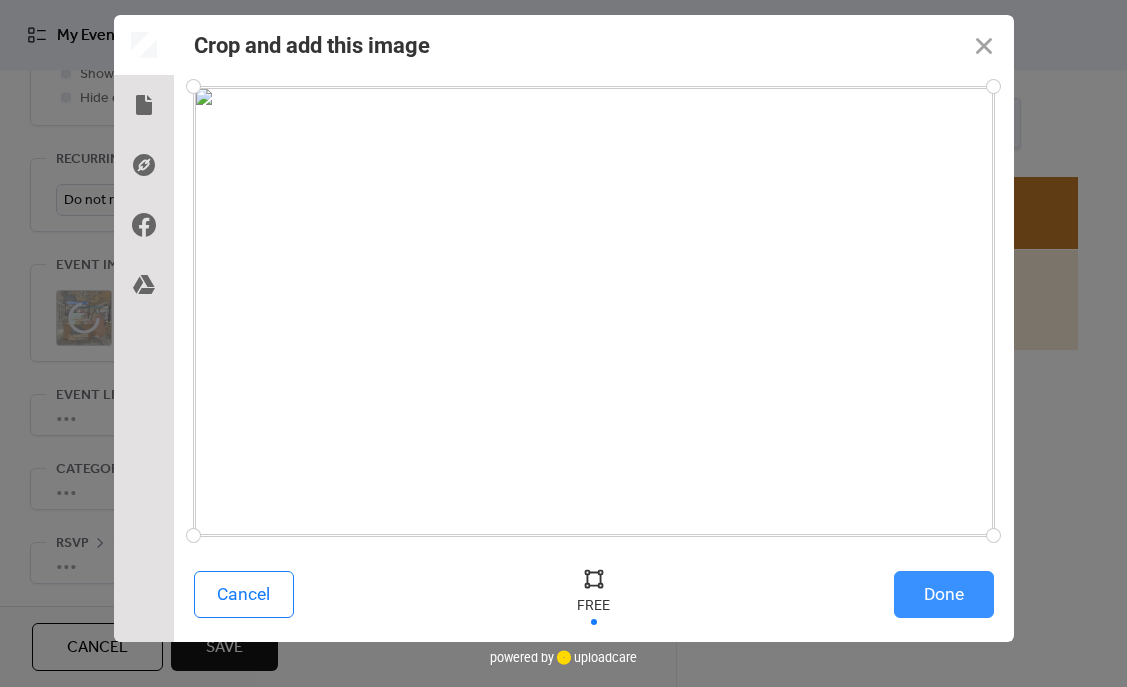 click on "Done" at bounding box center (944, 594) 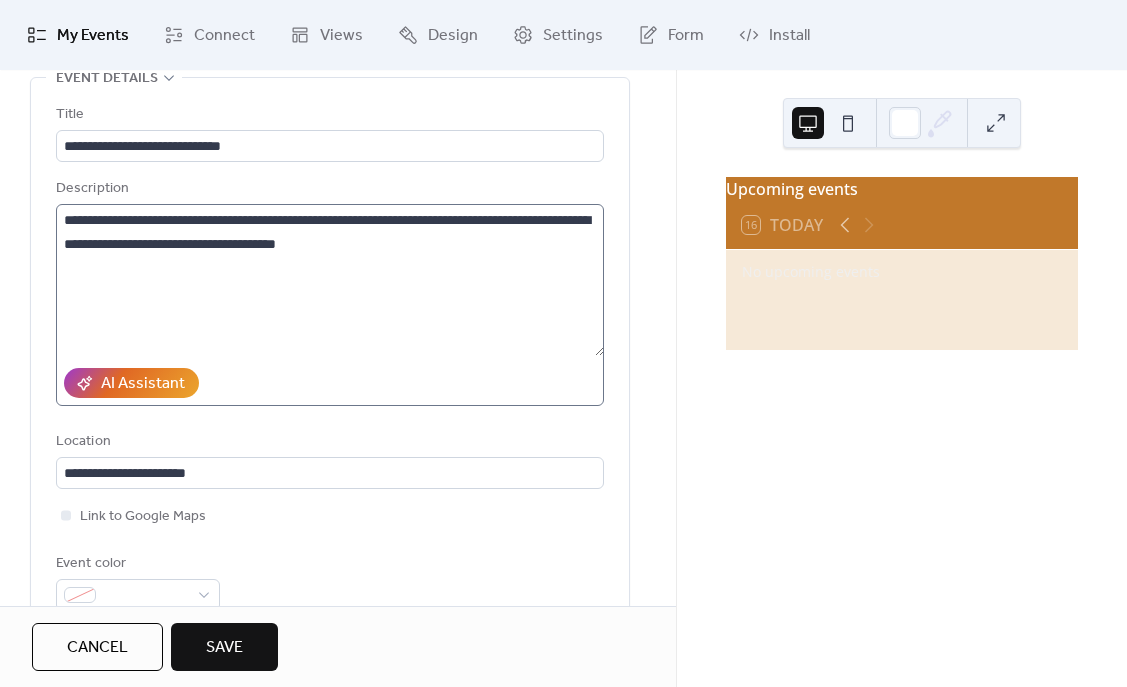 scroll, scrollTop: 0, scrollLeft: 0, axis: both 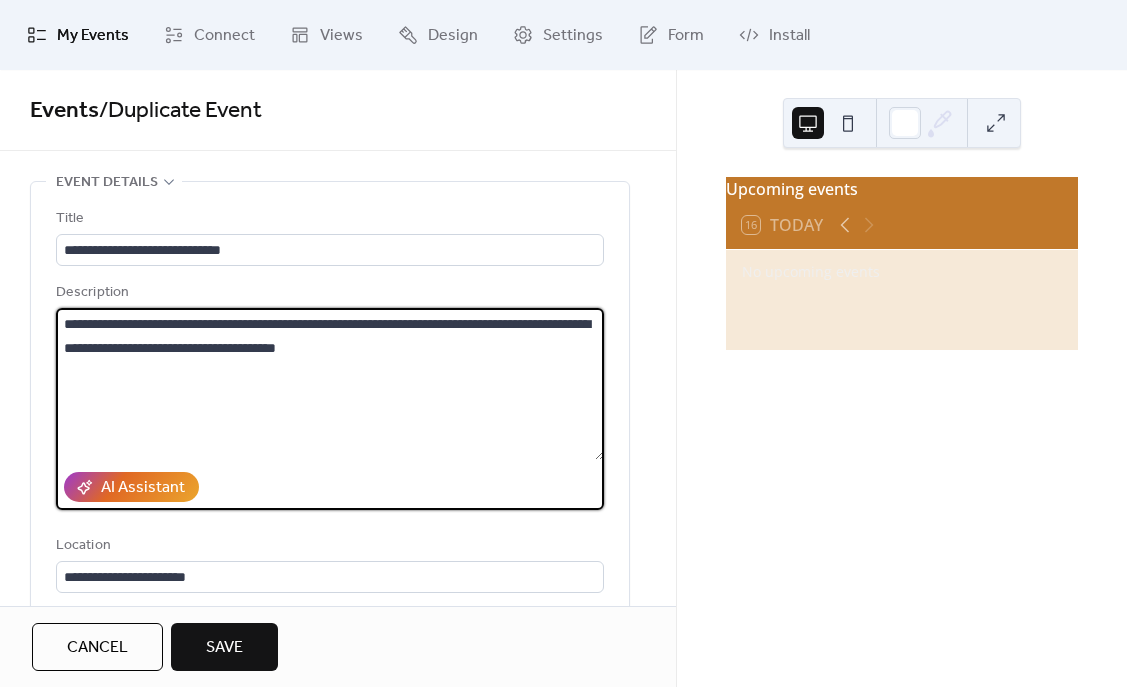 drag, startPoint x: 420, startPoint y: 385, endPoint x: -65, endPoint y: 302, distance: 492.0508 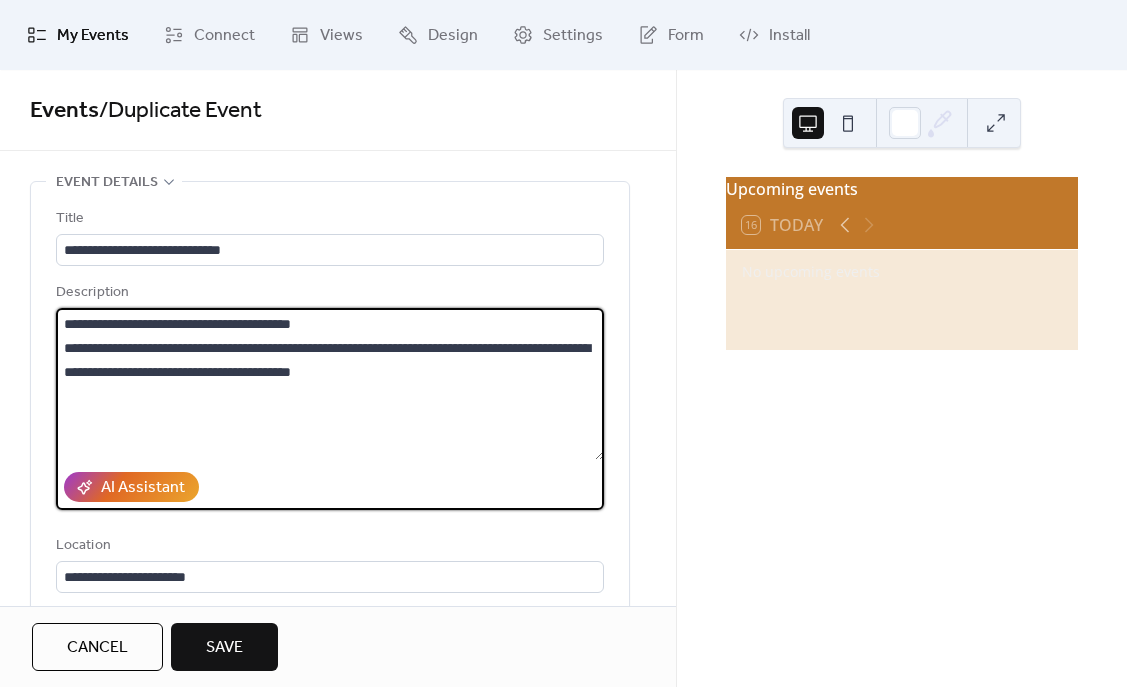 click on "**********" at bounding box center [330, 384] 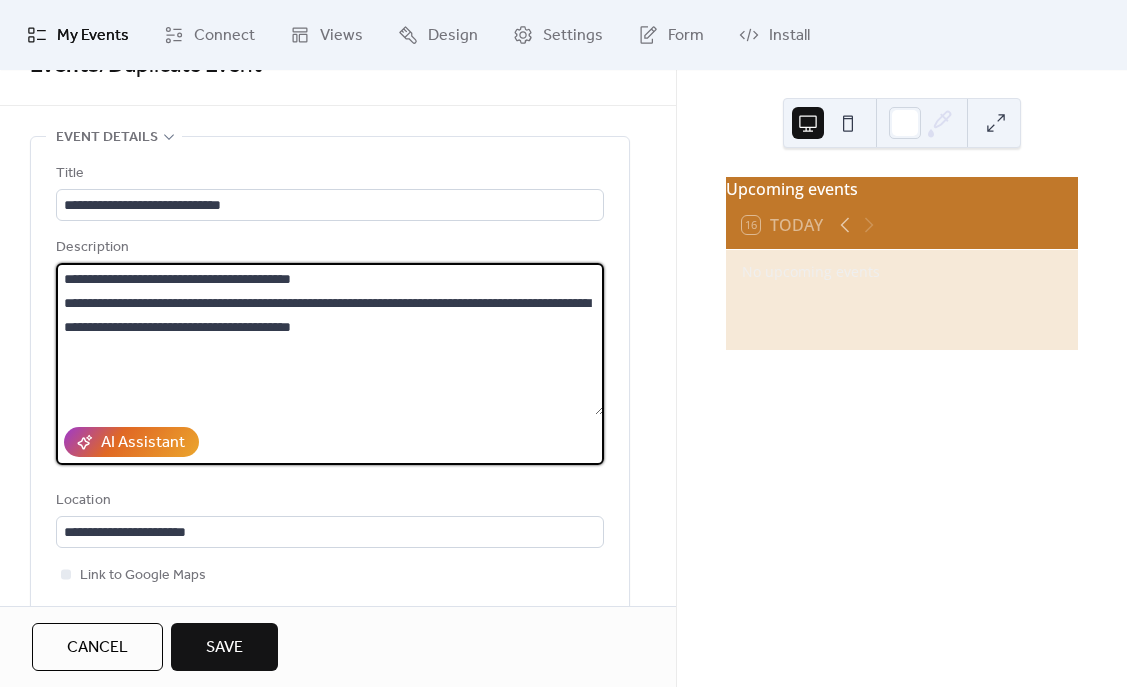 scroll, scrollTop: 98, scrollLeft: 0, axis: vertical 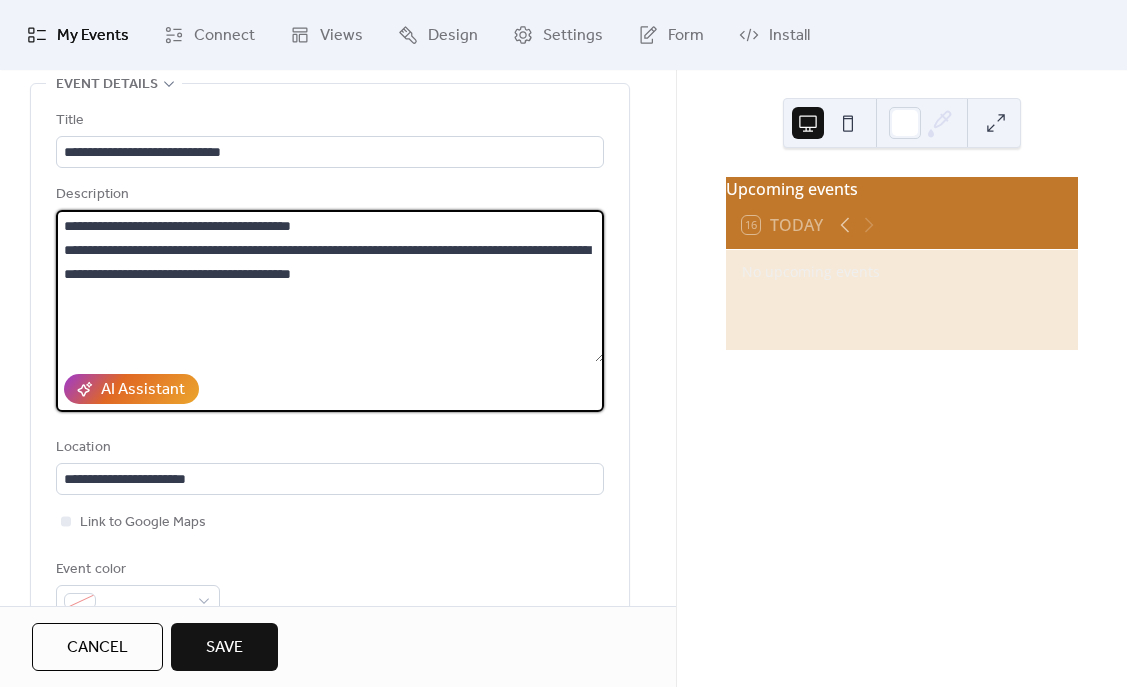 type on "**********" 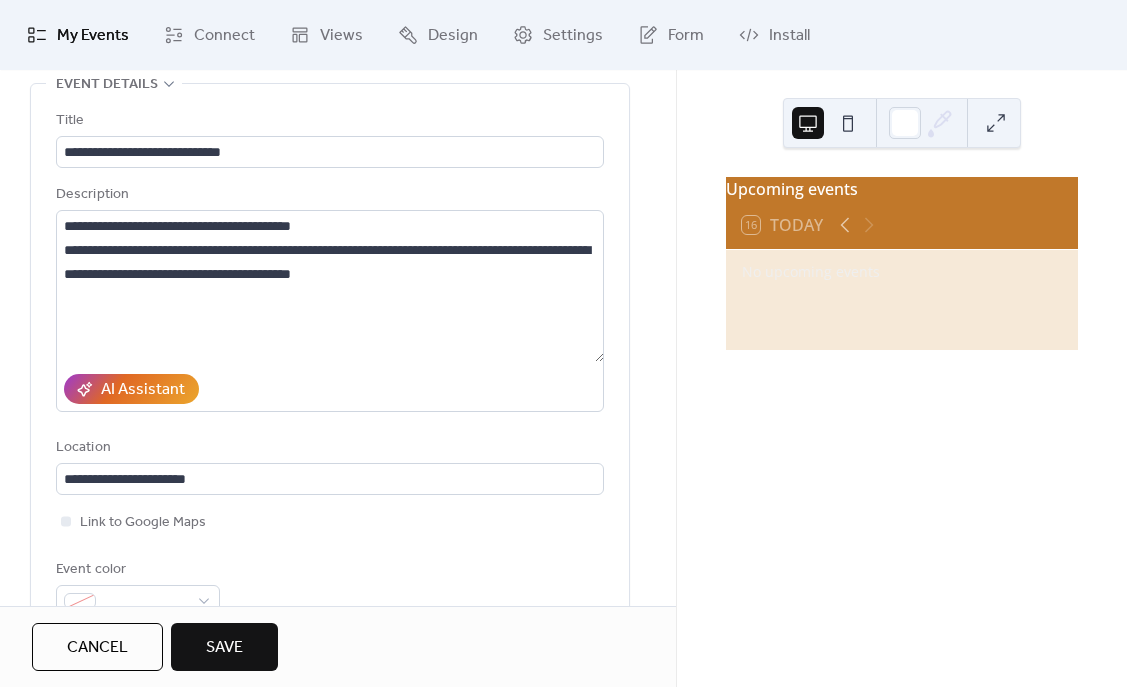 click on "Save" at bounding box center [224, 648] 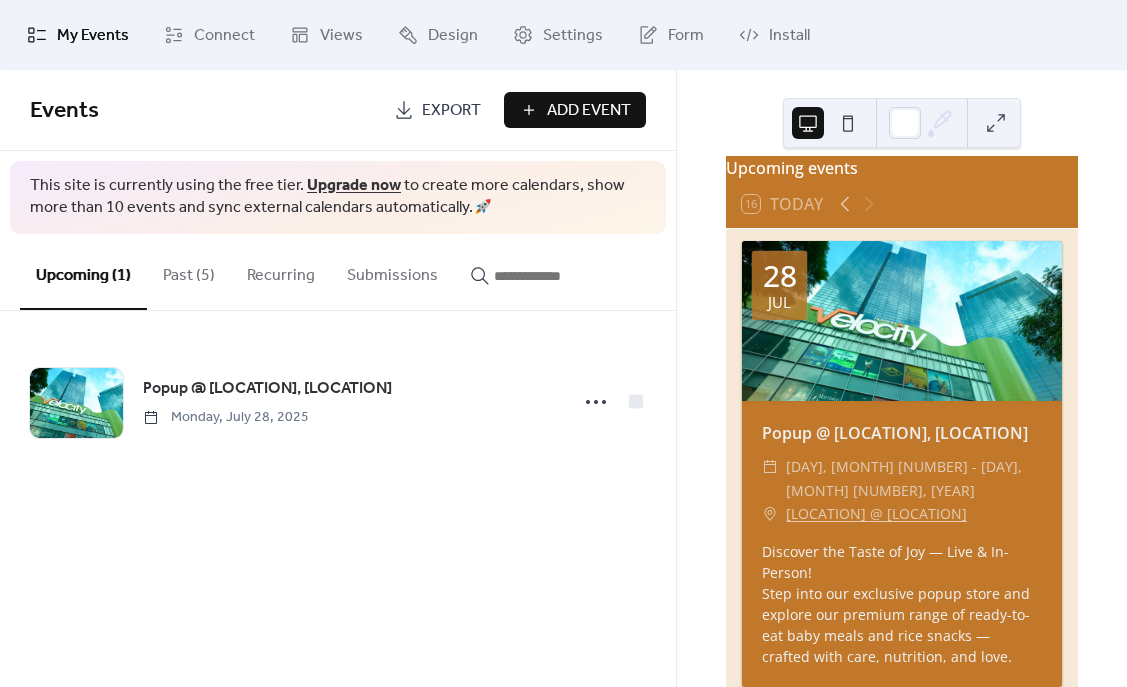 scroll, scrollTop: 50, scrollLeft: 0, axis: vertical 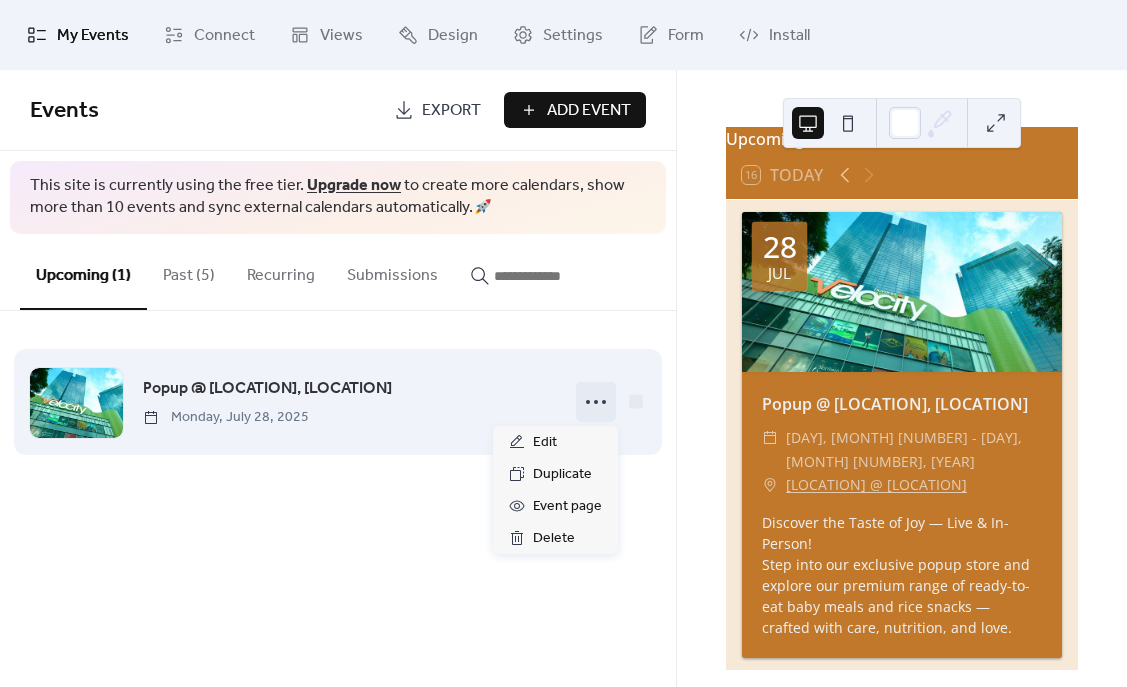 click 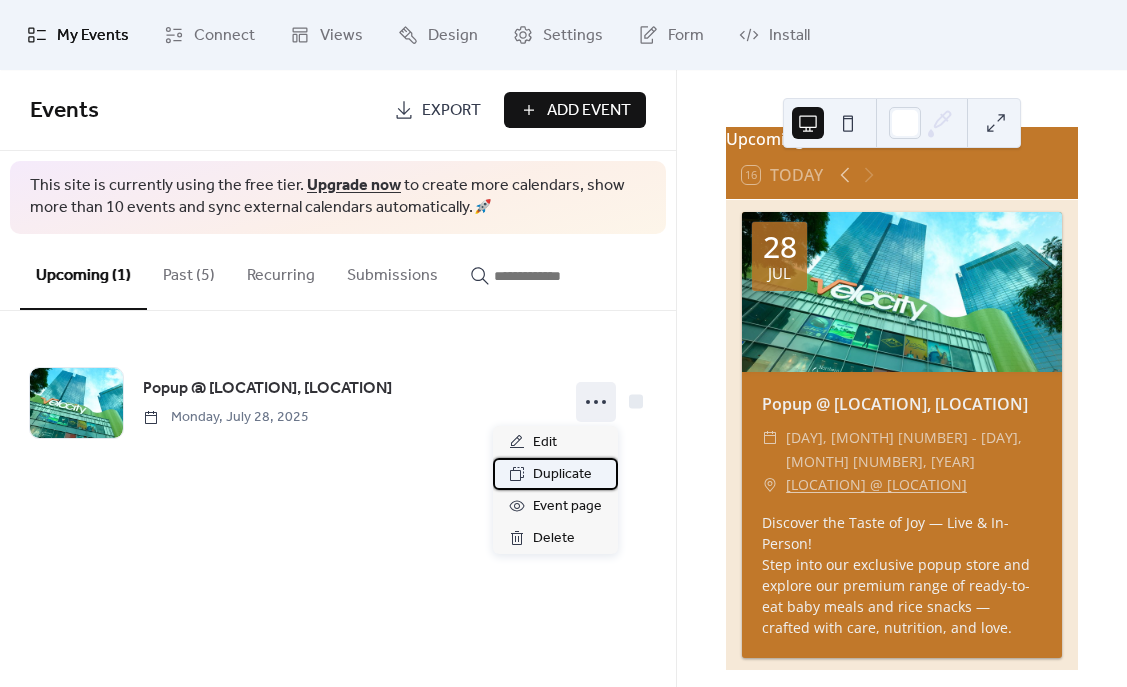 click on "Duplicate" at bounding box center [562, 475] 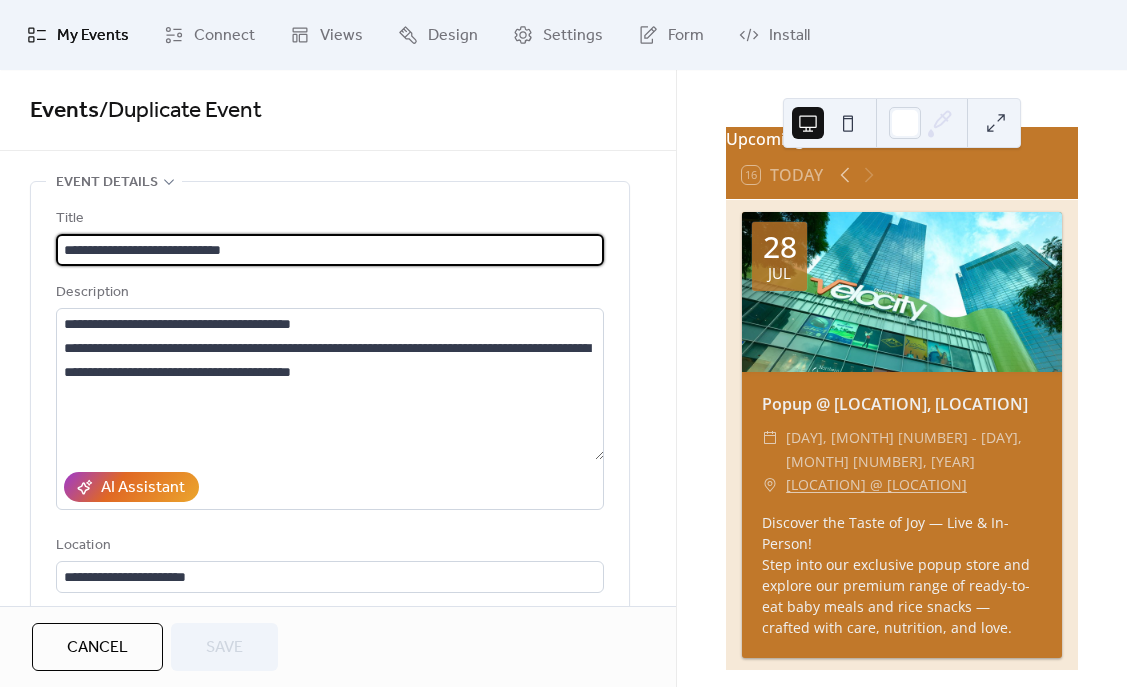 click on "**********" at bounding box center (330, 250) 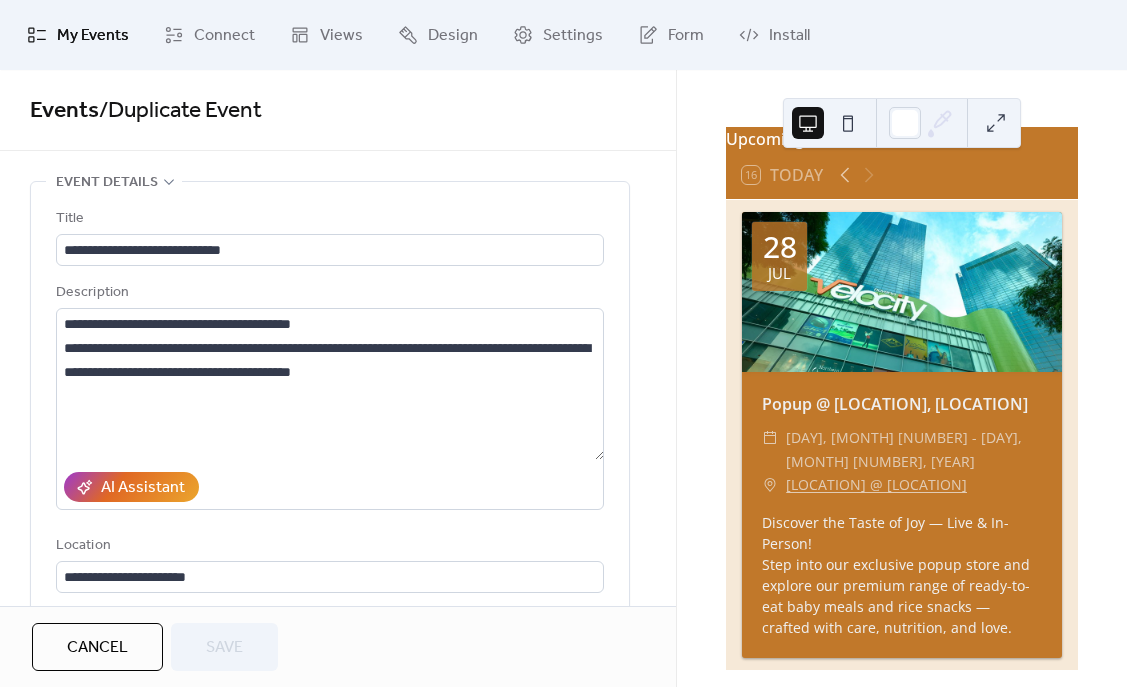 click on "Cancel" at bounding box center (97, 648) 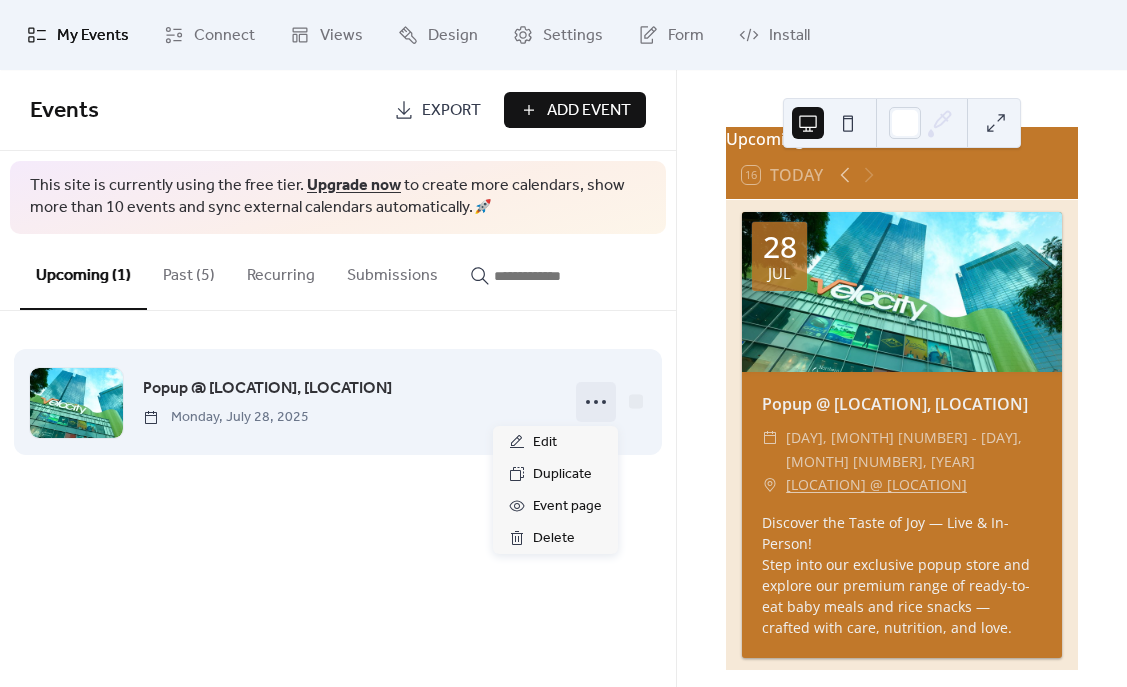 click 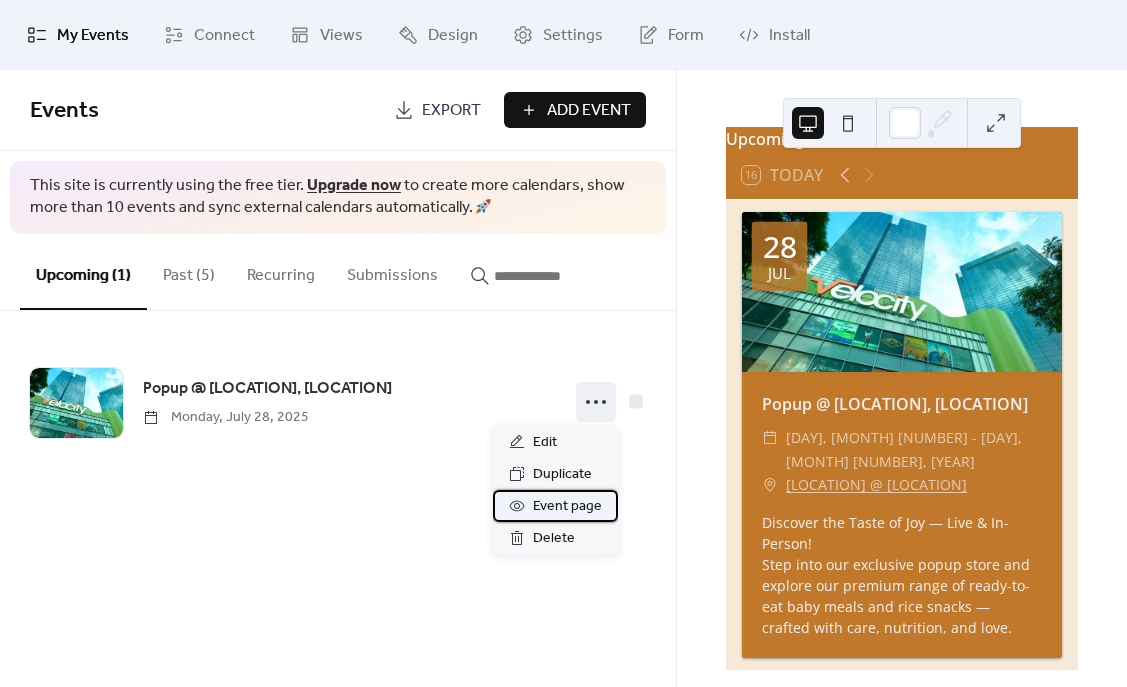 click on "Event page" at bounding box center [567, 507] 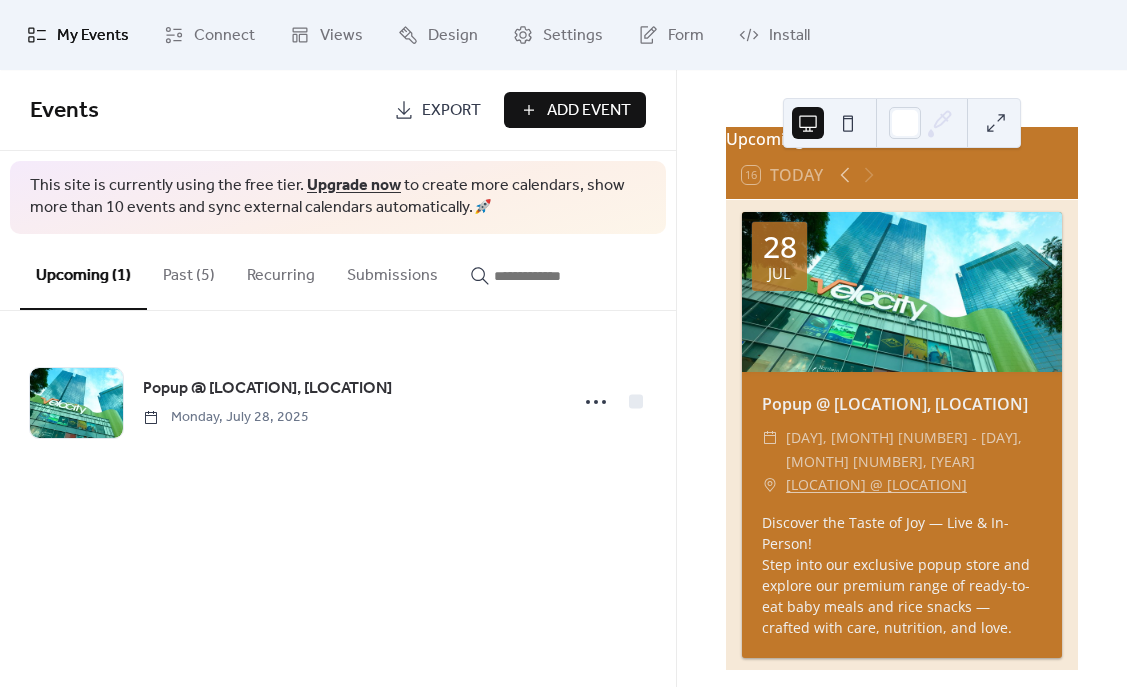 click on "Upcoming (1) Past (5) Recurring Submissions Popup @ [LOCATION], [LOCATION] [DAY], [MONTH] [NUMBER] Cancel" at bounding box center [338, 378] 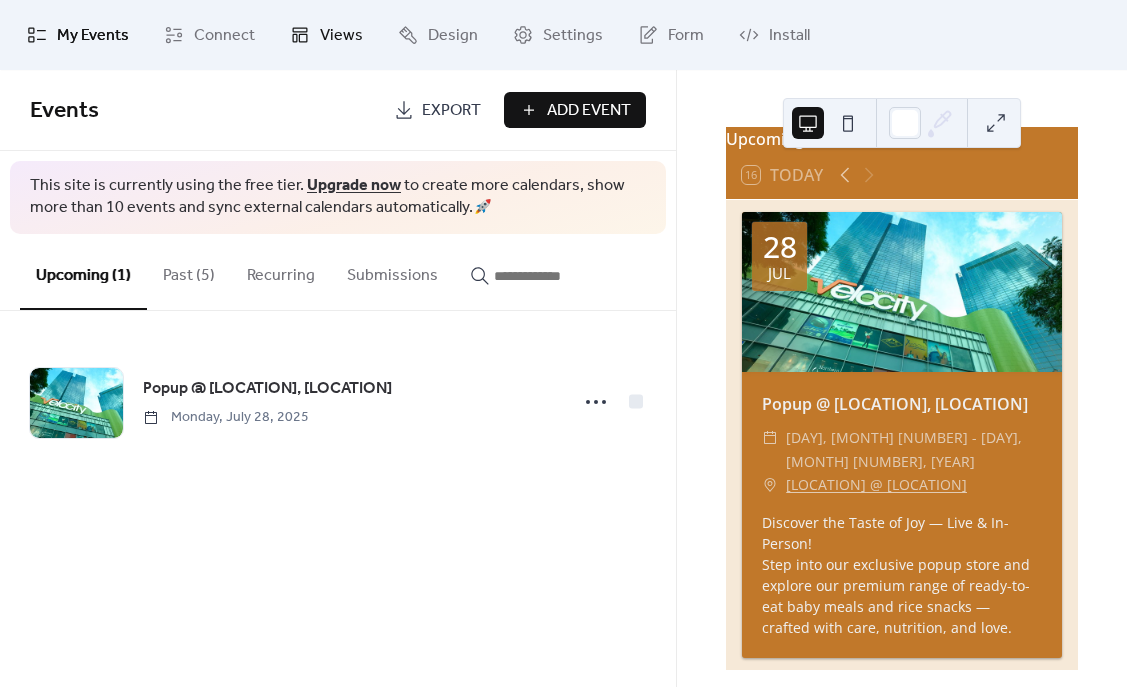 click on "Views" at bounding box center (341, 36) 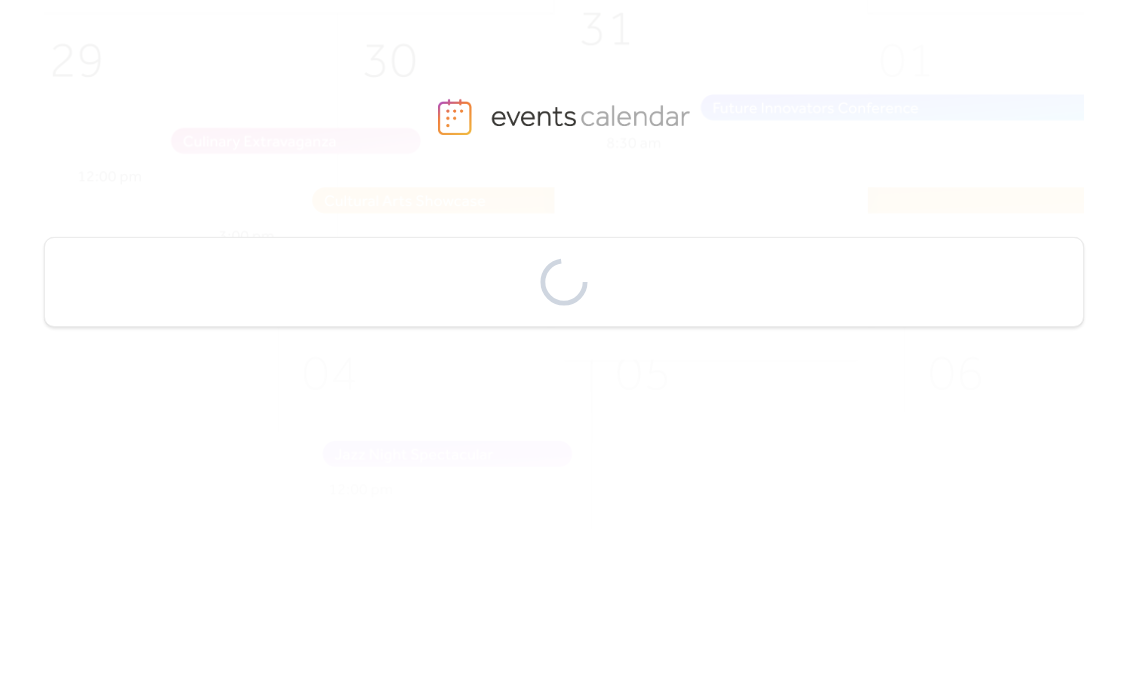 scroll, scrollTop: 0, scrollLeft: 0, axis: both 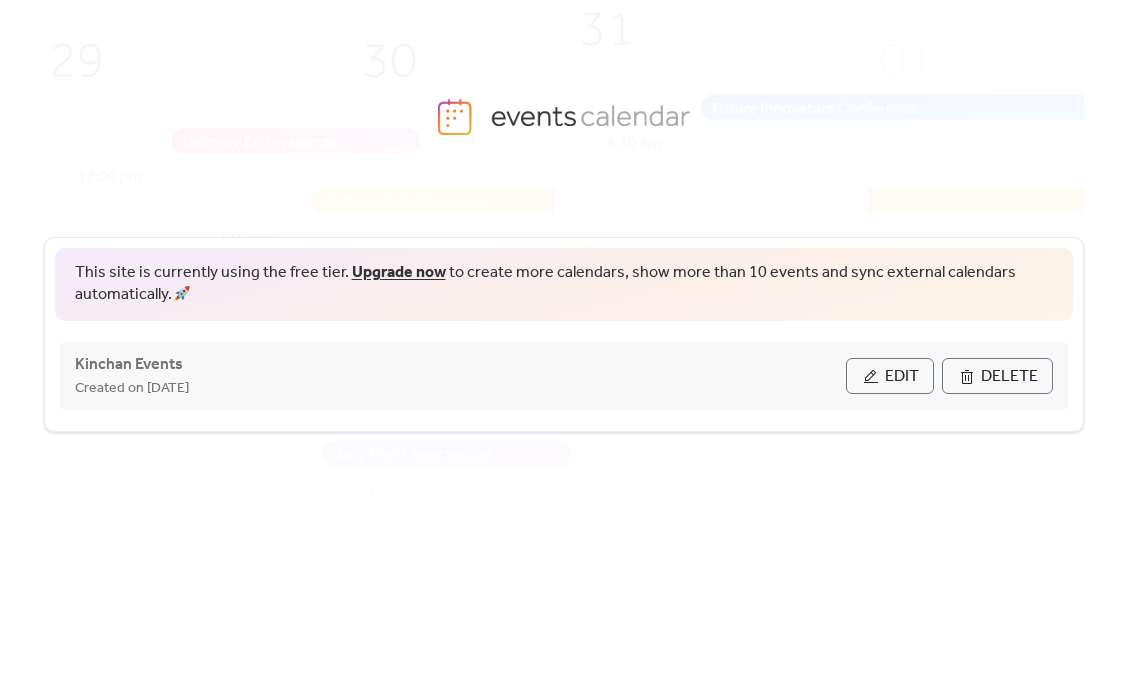 click on "Edit" at bounding box center [902, 377] 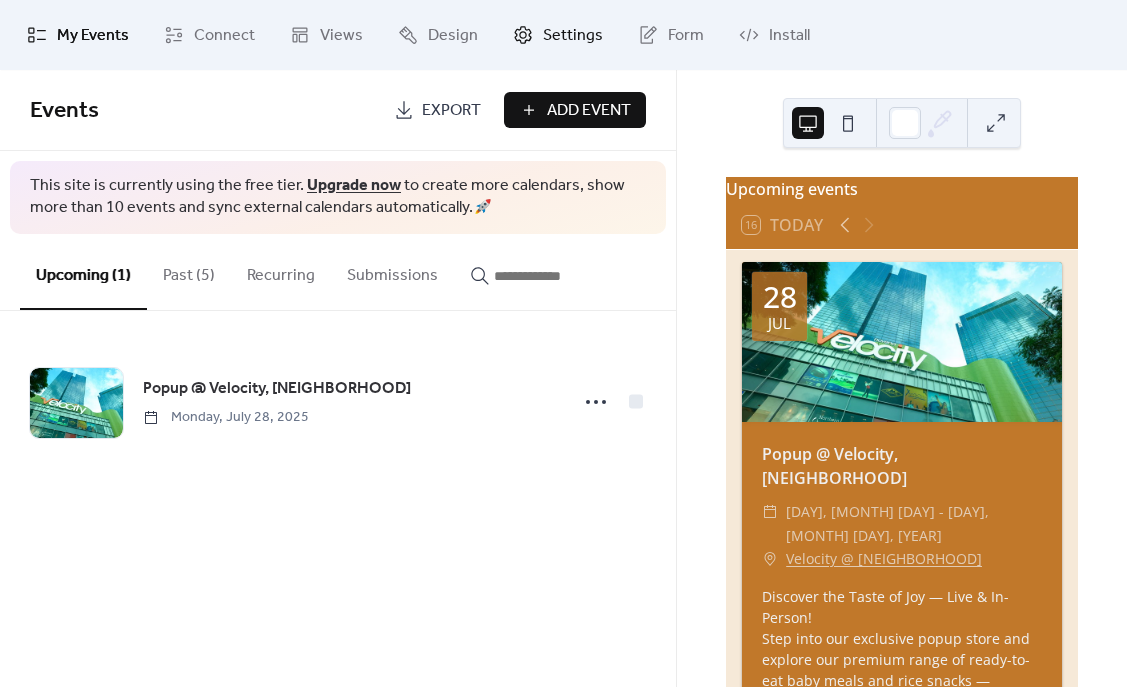 click on "Settings" at bounding box center [573, 36] 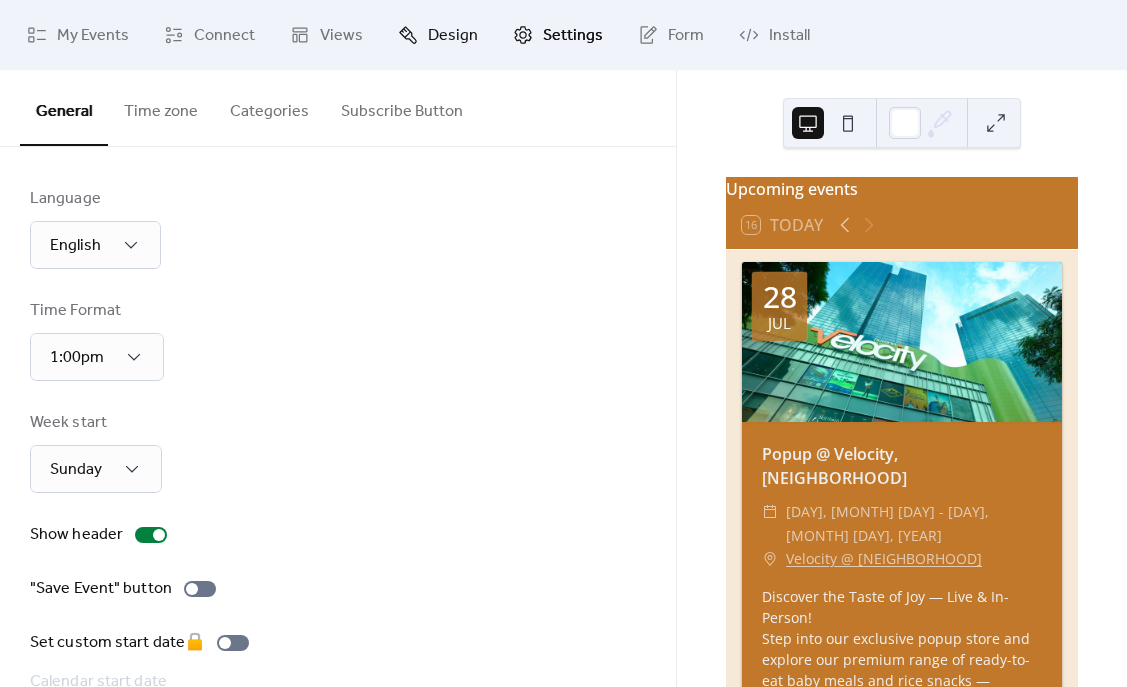click on "Design" at bounding box center [453, 36] 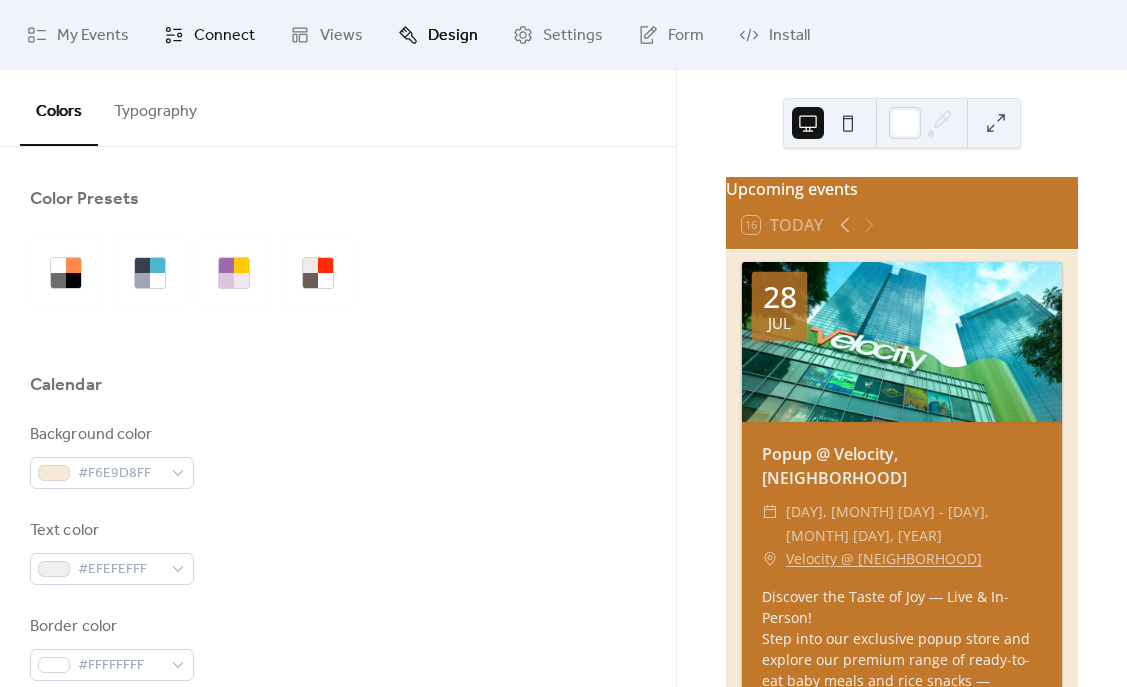 click on "Connect" at bounding box center [224, 36] 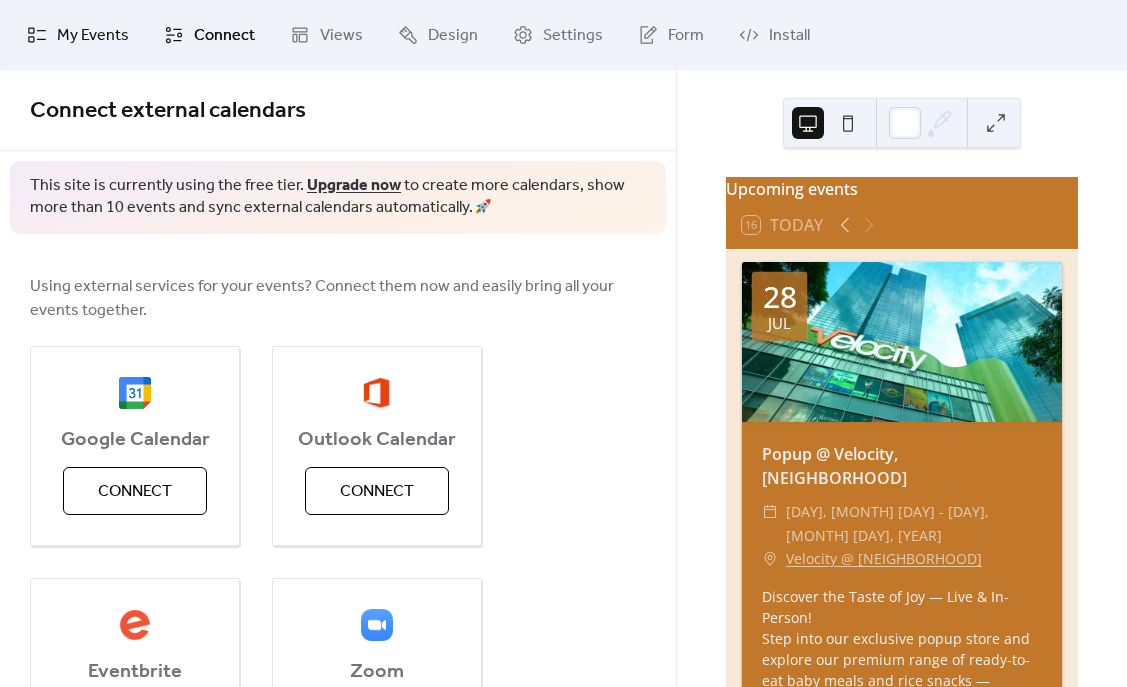 click on "My Events" at bounding box center [93, 36] 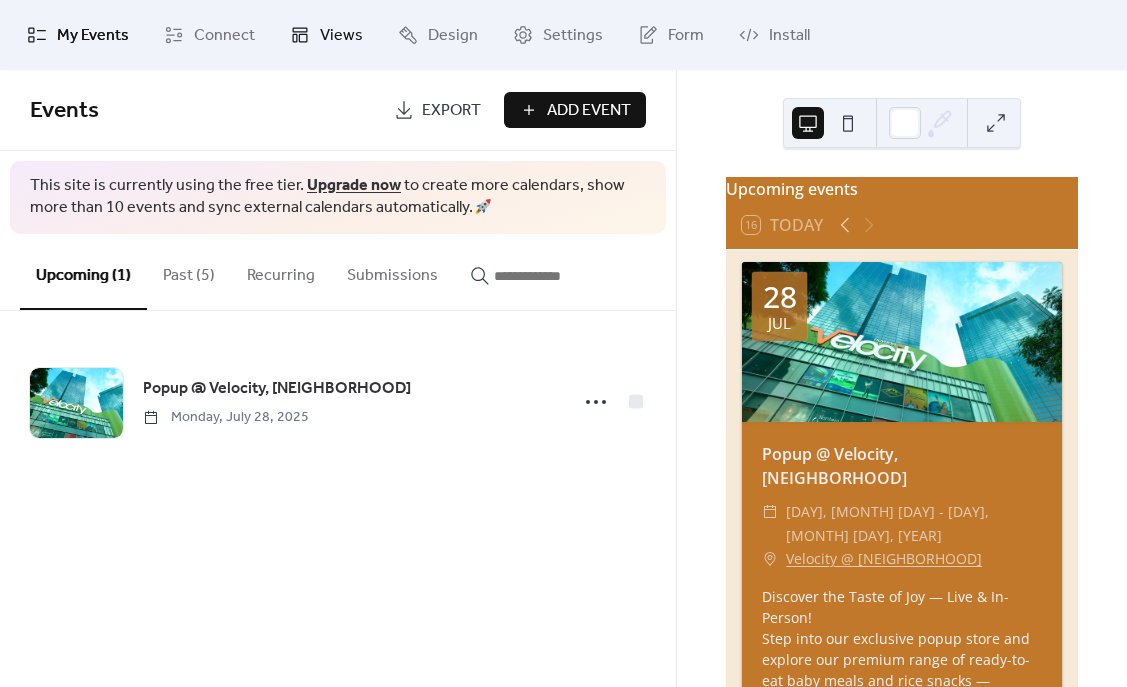 click on "Views" at bounding box center [341, 36] 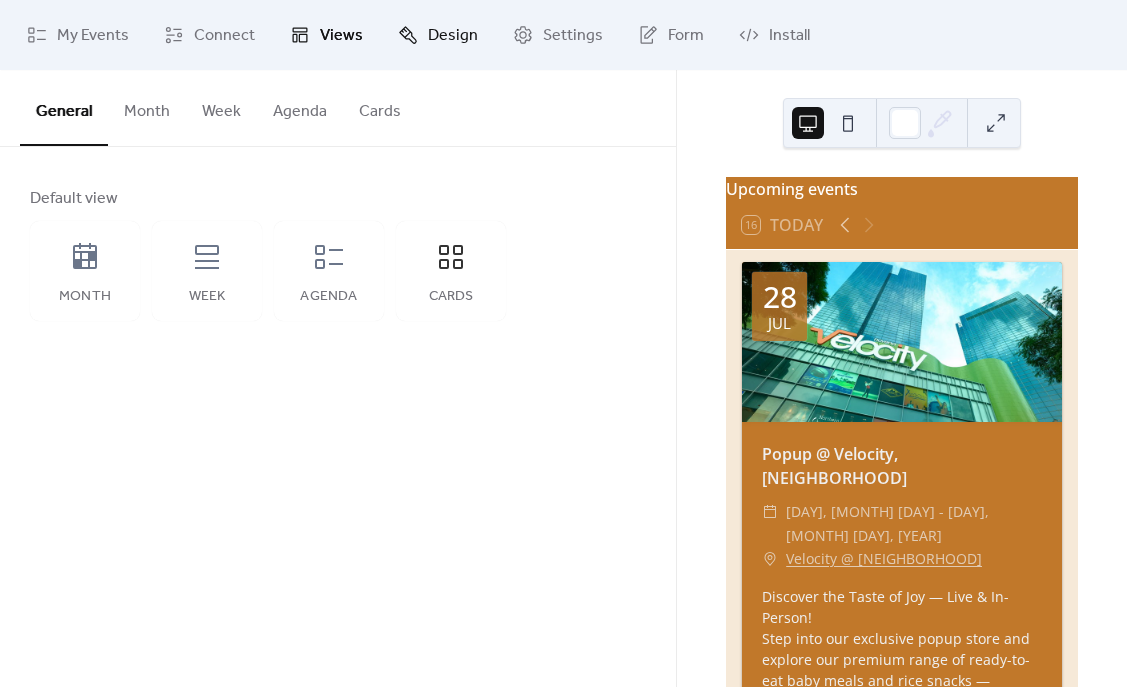 click on "Design" at bounding box center (453, 36) 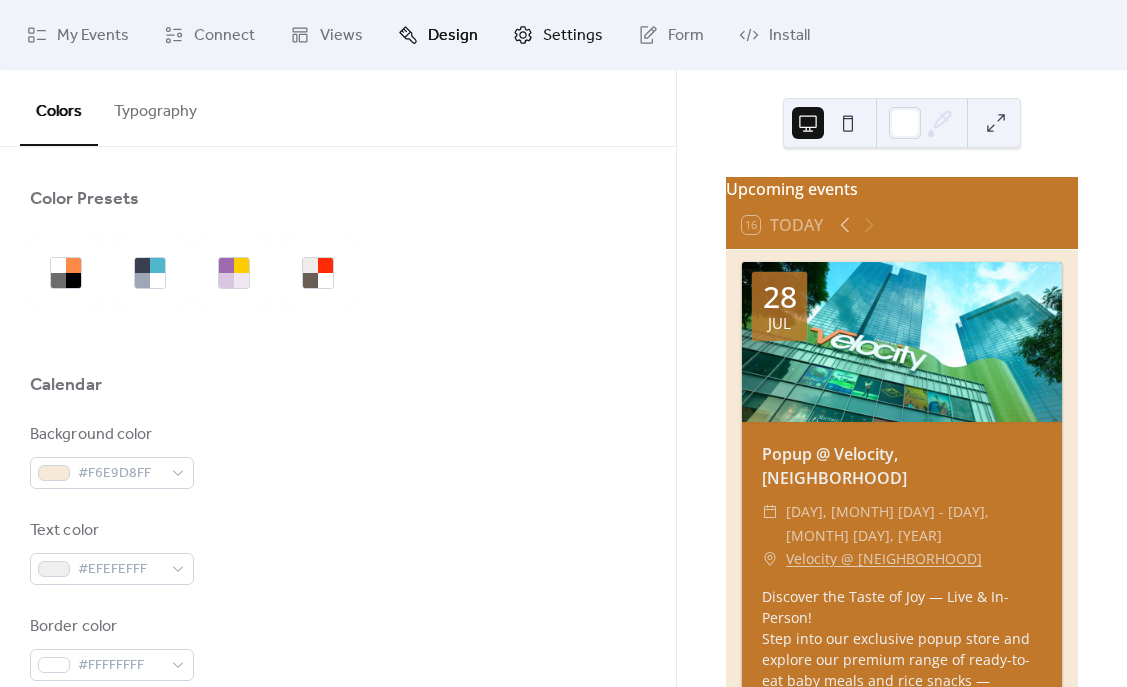 click on "Settings" at bounding box center [573, 36] 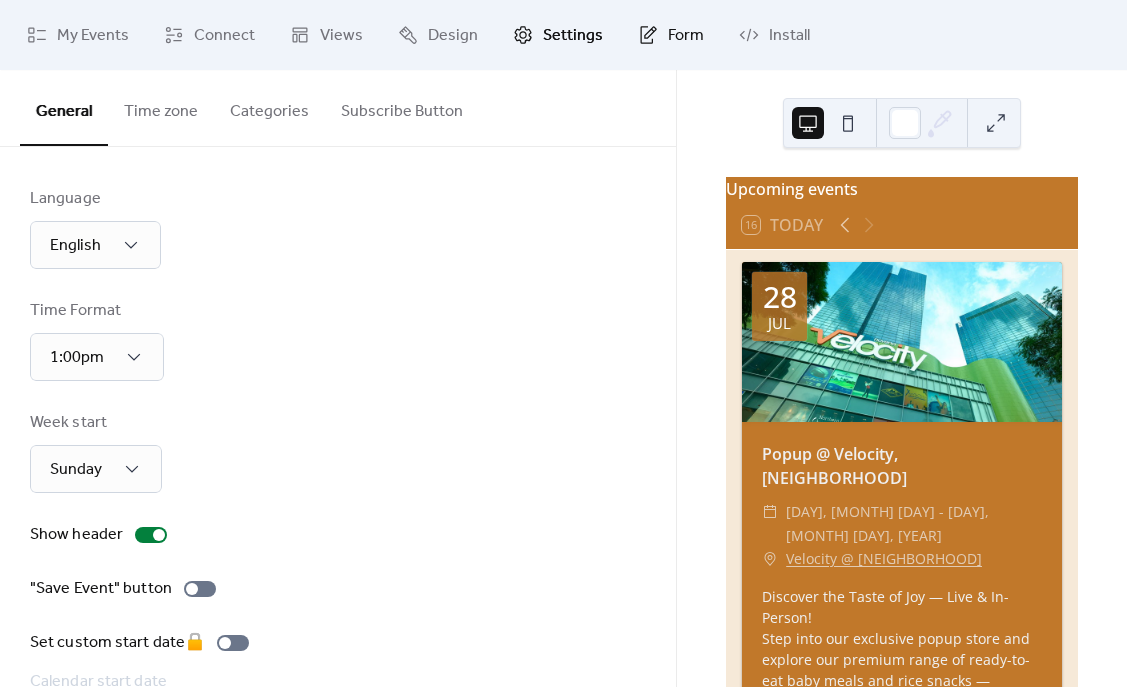 click on "Form" at bounding box center (671, 35) 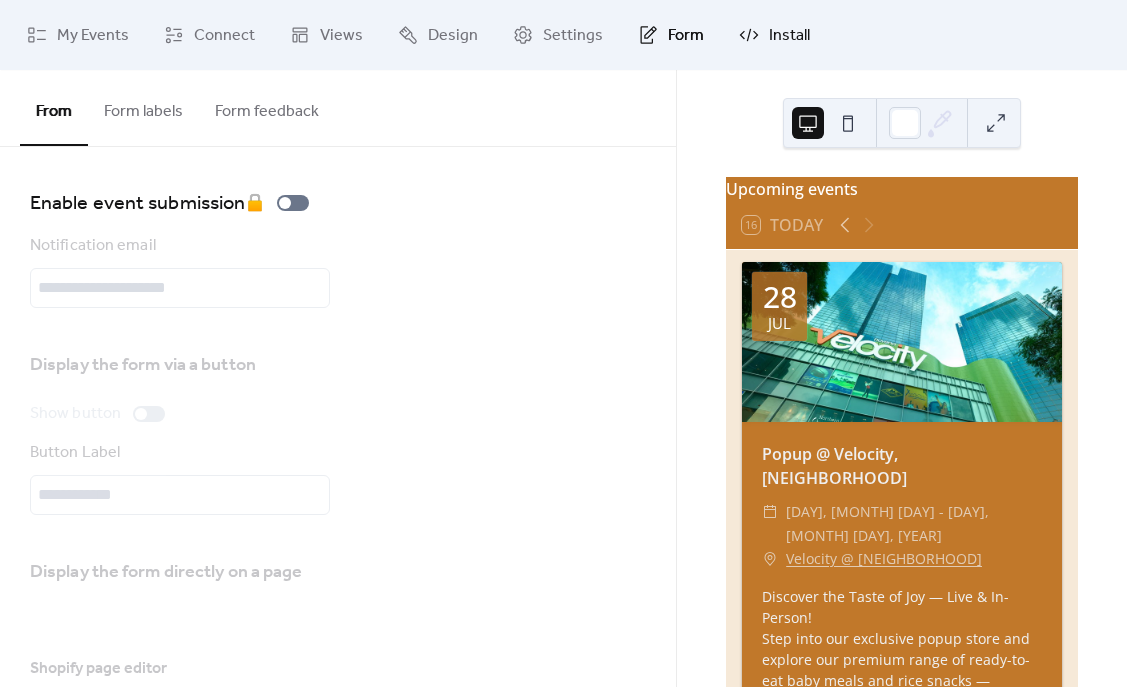 click on "Install" at bounding box center [774, 35] 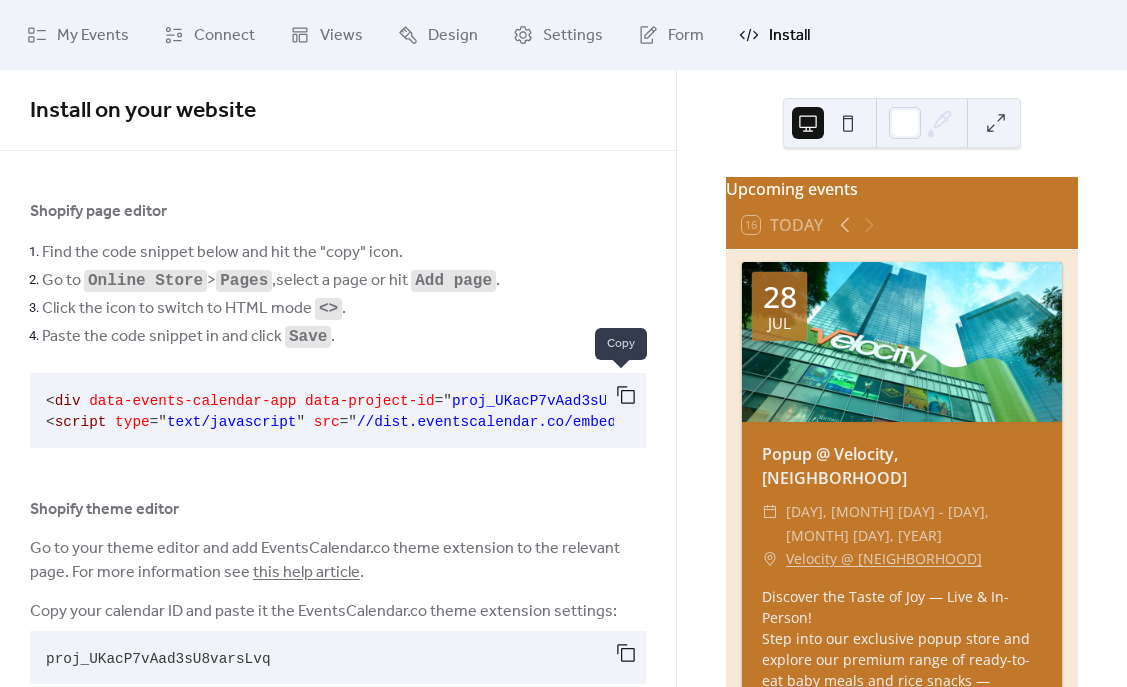 click at bounding box center [626, 395] 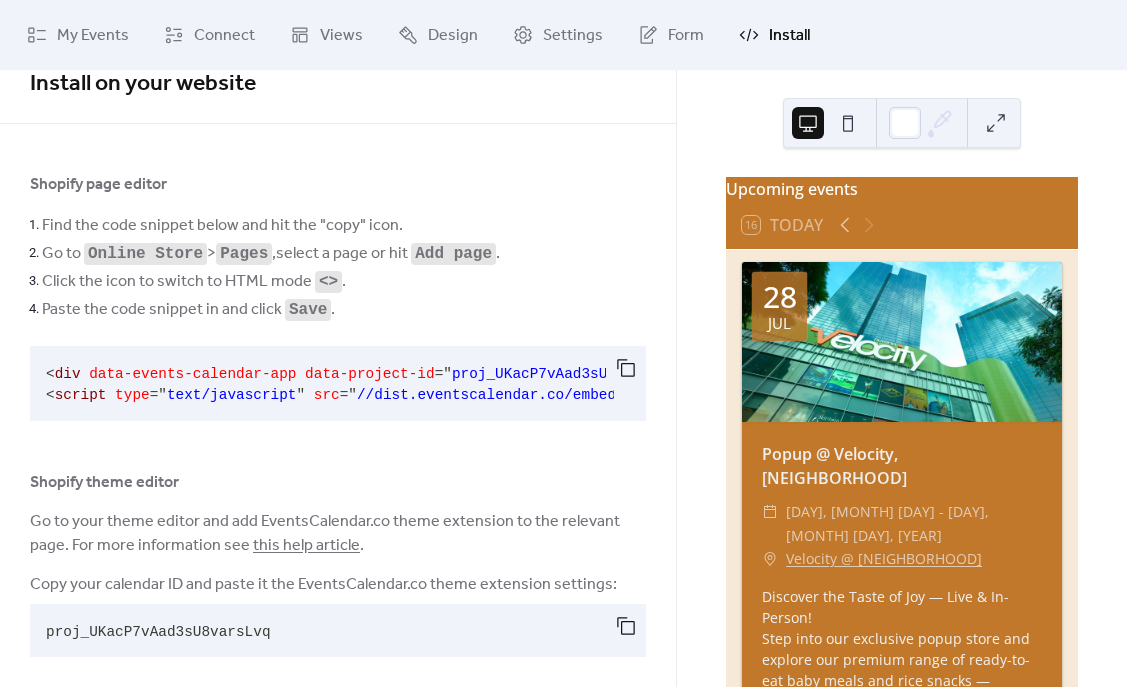 scroll, scrollTop: 50, scrollLeft: 0, axis: vertical 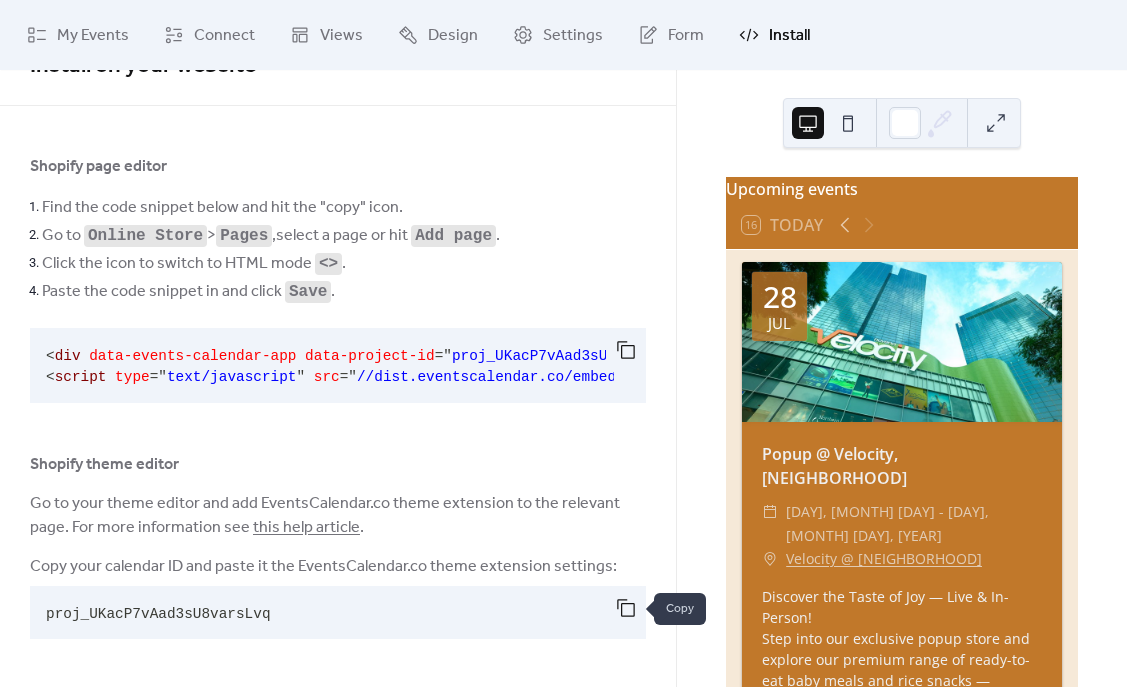 click at bounding box center [626, 608] 